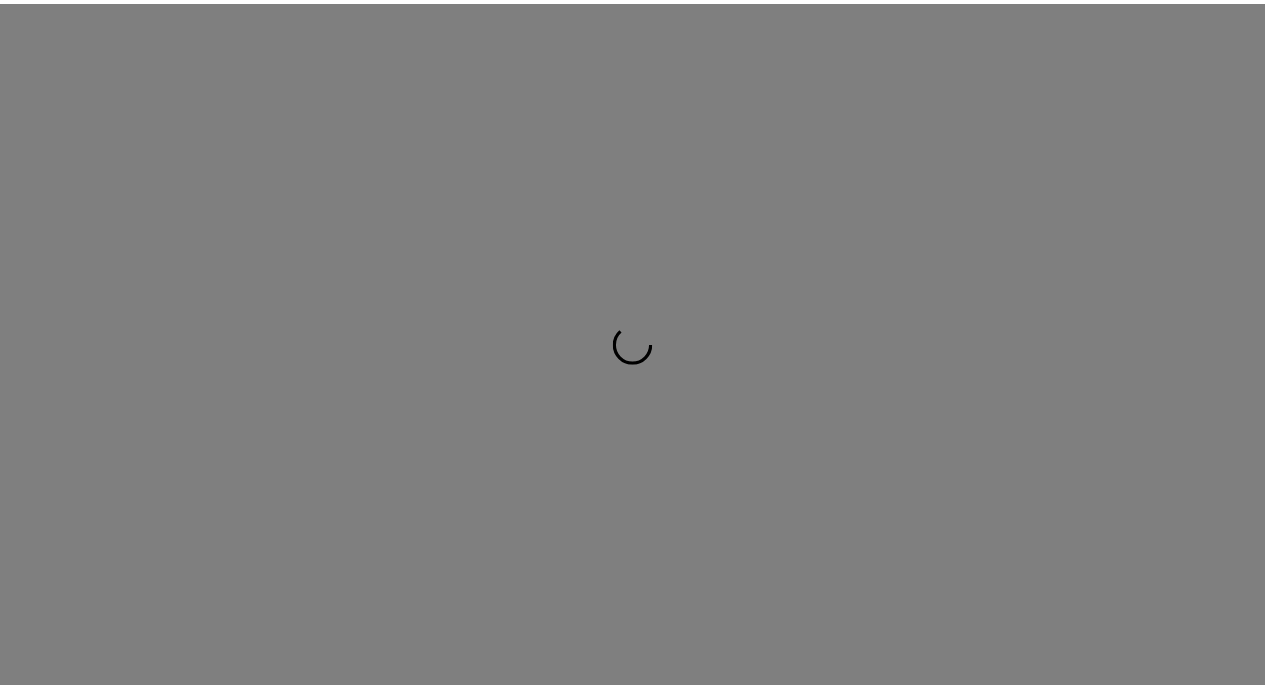 scroll, scrollTop: 0, scrollLeft: 0, axis: both 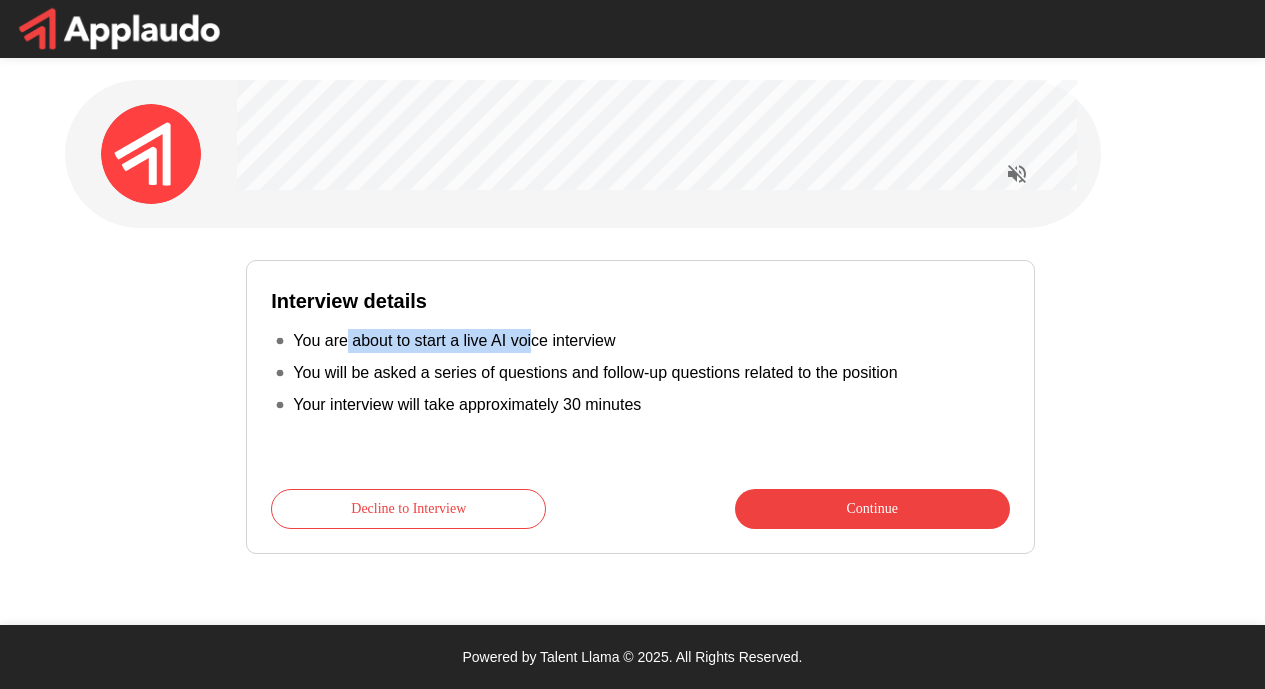 drag, startPoint x: 344, startPoint y: 330, endPoint x: 538, endPoint y: 332, distance: 194.01031 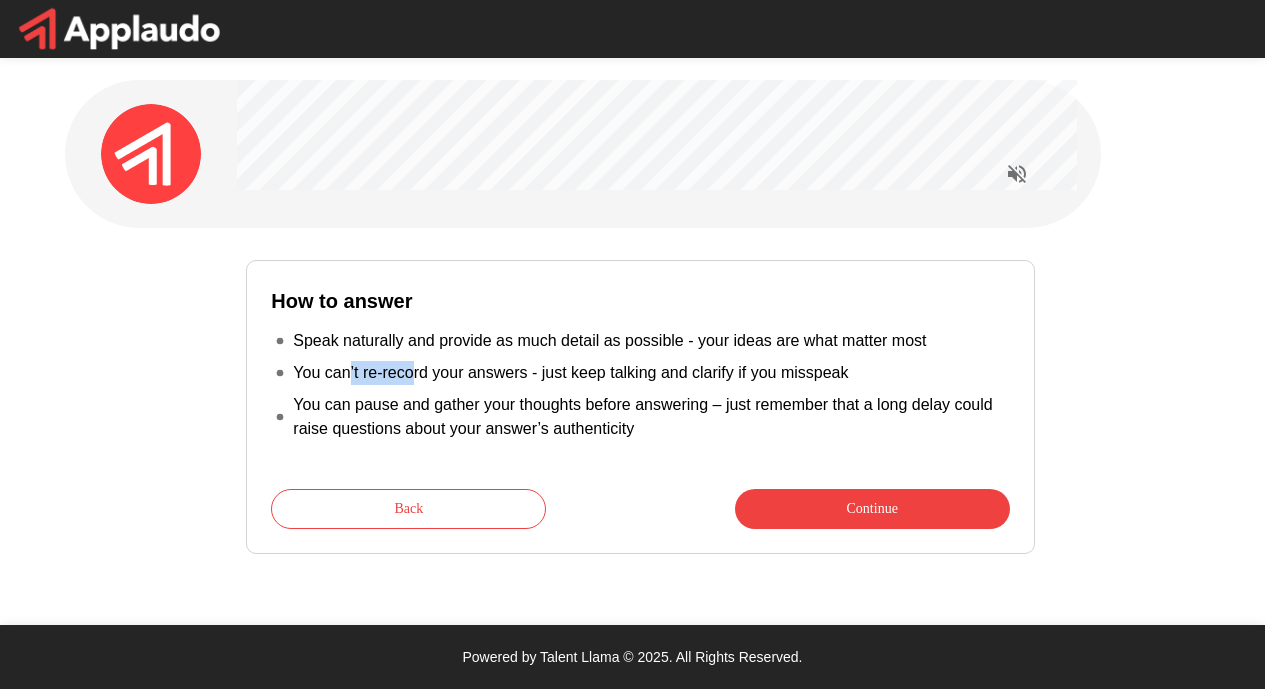 drag, startPoint x: 345, startPoint y: 363, endPoint x: 415, endPoint y: 361, distance: 70.028564 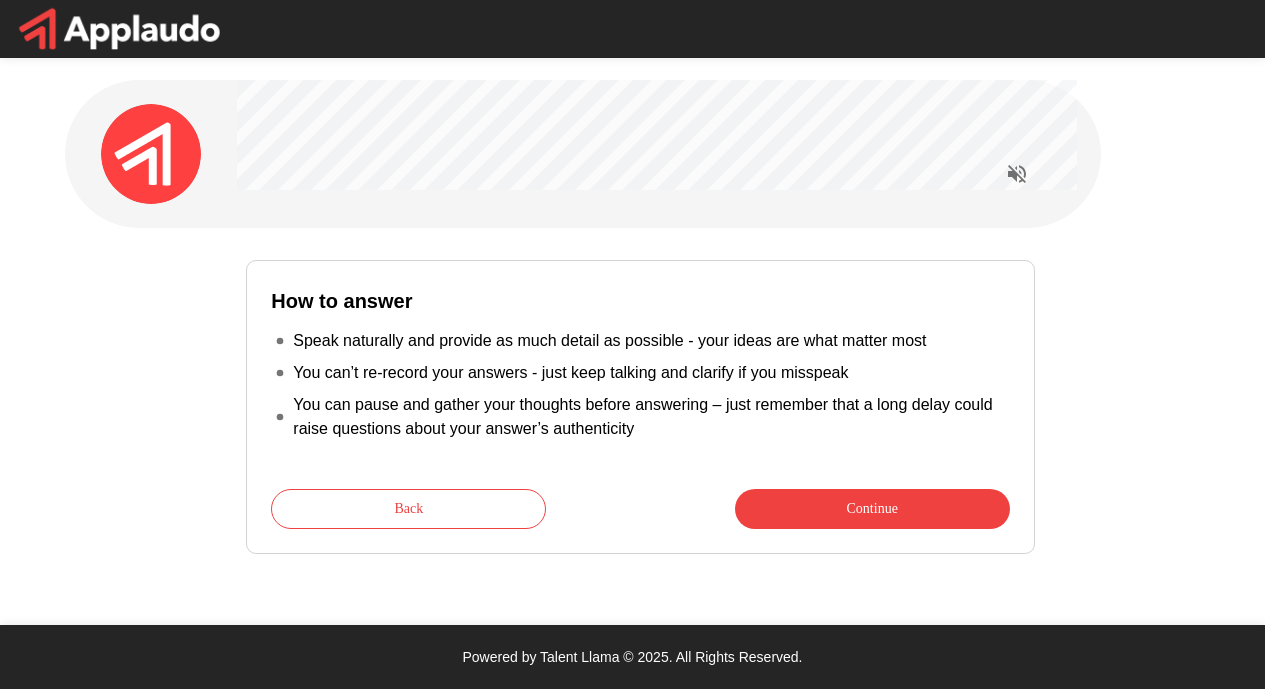 click on "Continue" at bounding box center [872, 509] 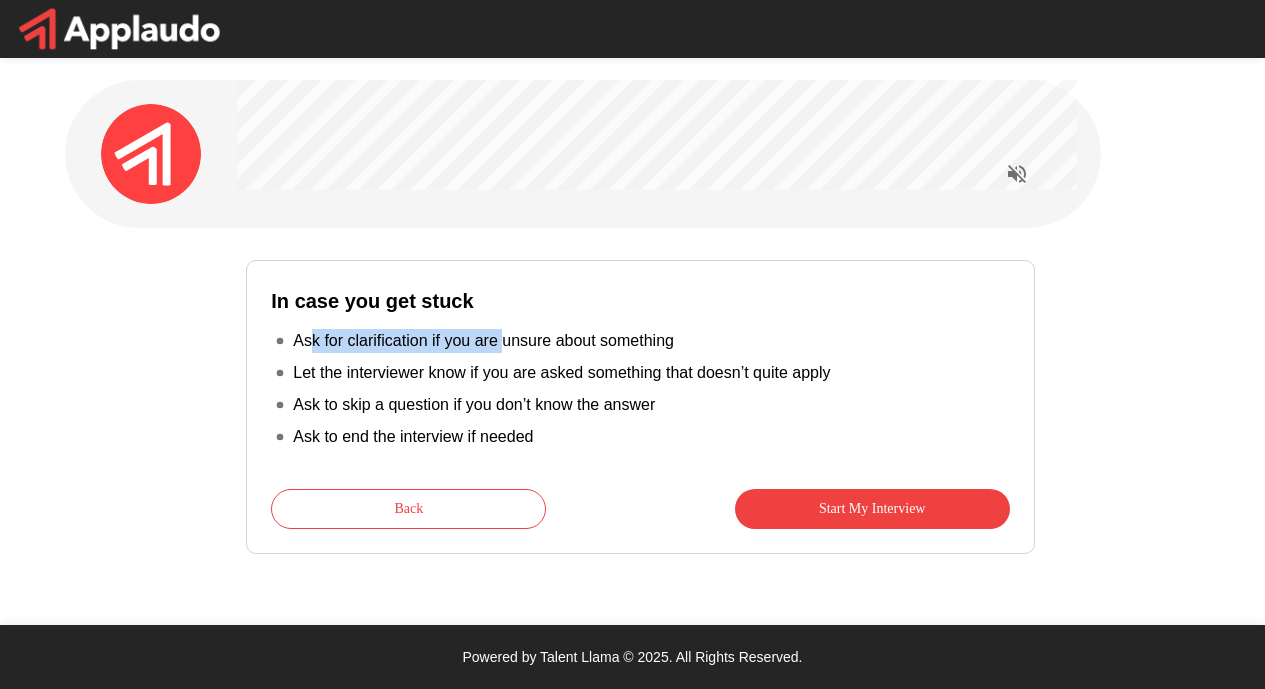 drag, startPoint x: 302, startPoint y: 332, endPoint x: 514, endPoint y: 328, distance: 212.03773 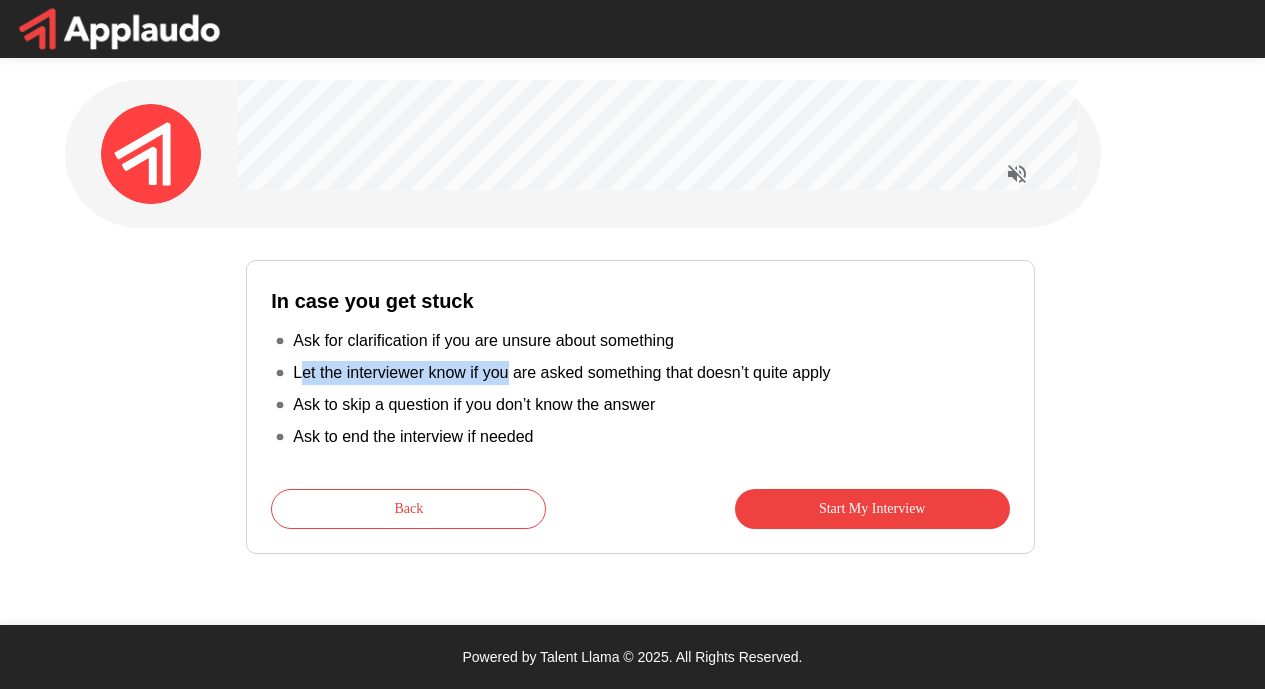 drag, startPoint x: 297, startPoint y: 368, endPoint x: 519, endPoint y: 365, distance: 222.02026 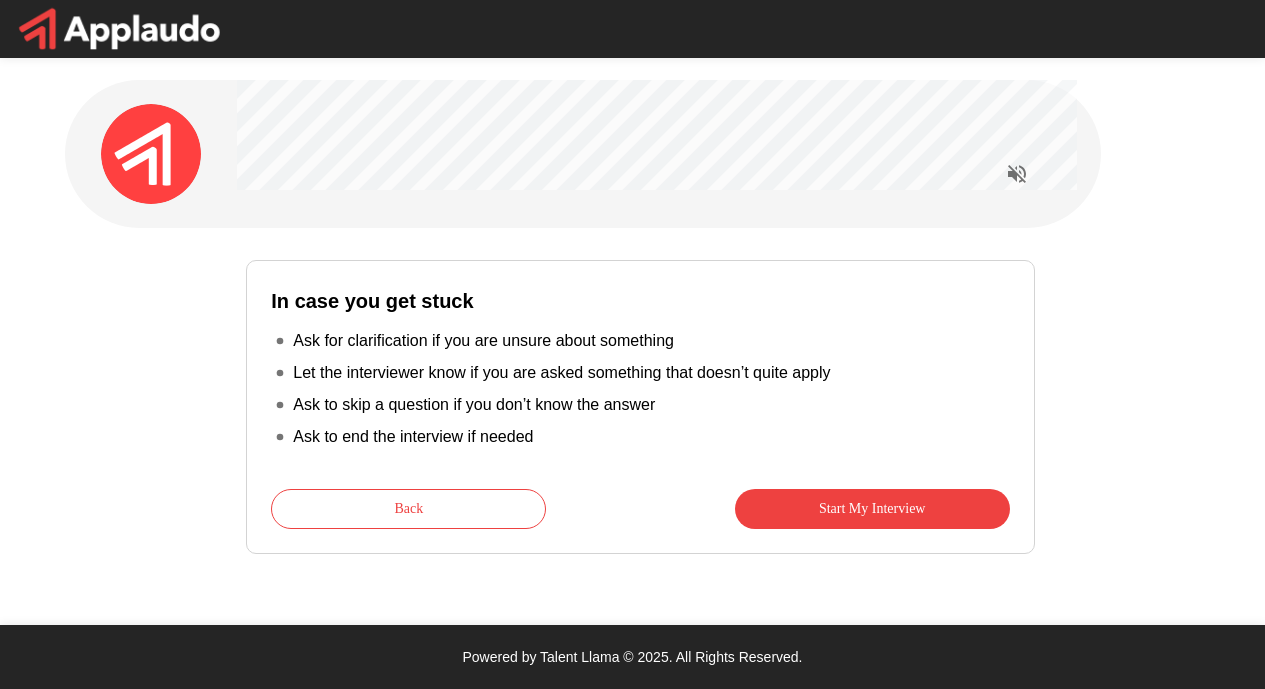 click on "Ask to skip a question if you don’t know the answer" at bounding box center (483, 341) 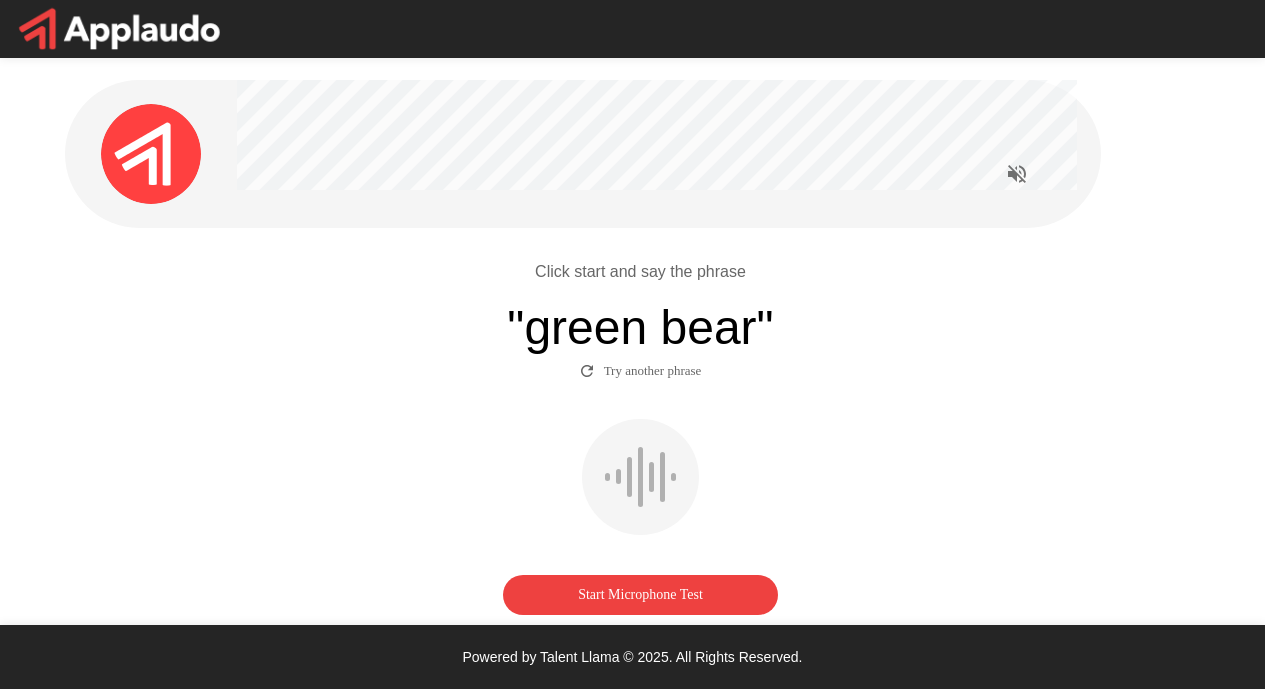 click on "Start Microphone Test" at bounding box center [640, 595] 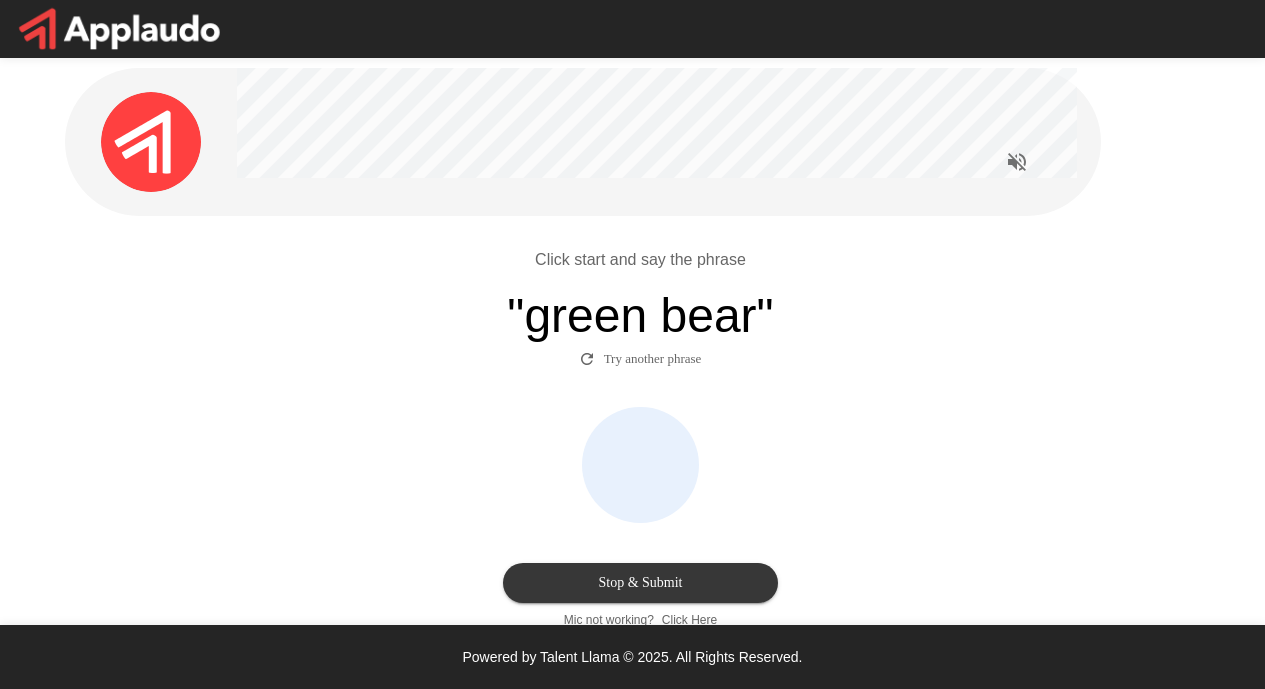 scroll, scrollTop: 0, scrollLeft: 0, axis: both 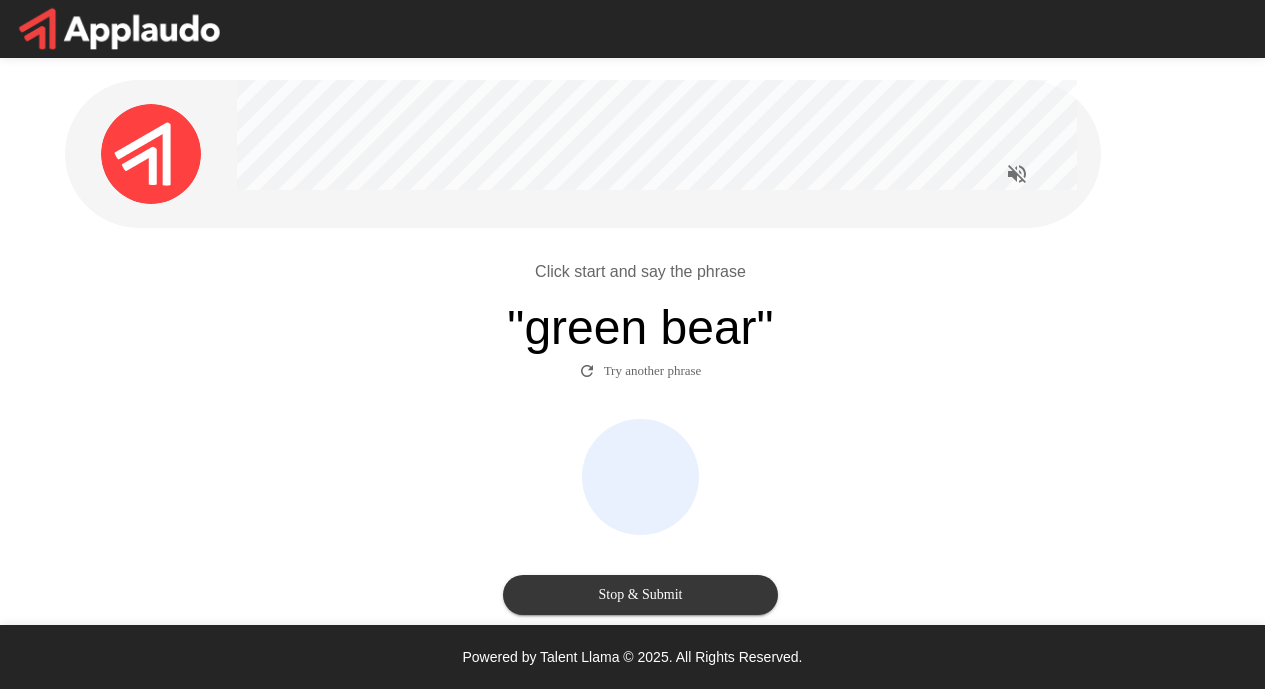 click on "Try another phrase" at bounding box center [641, 371] 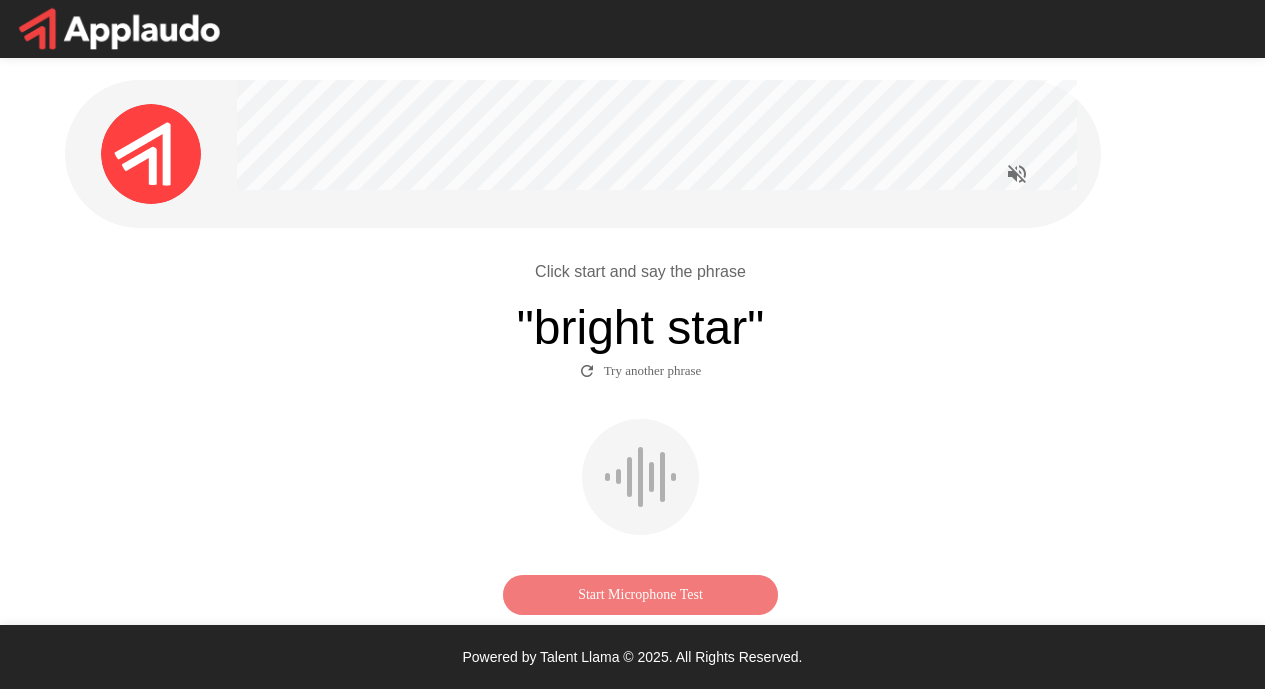 click on "Start Microphone Test" at bounding box center [640, 595] 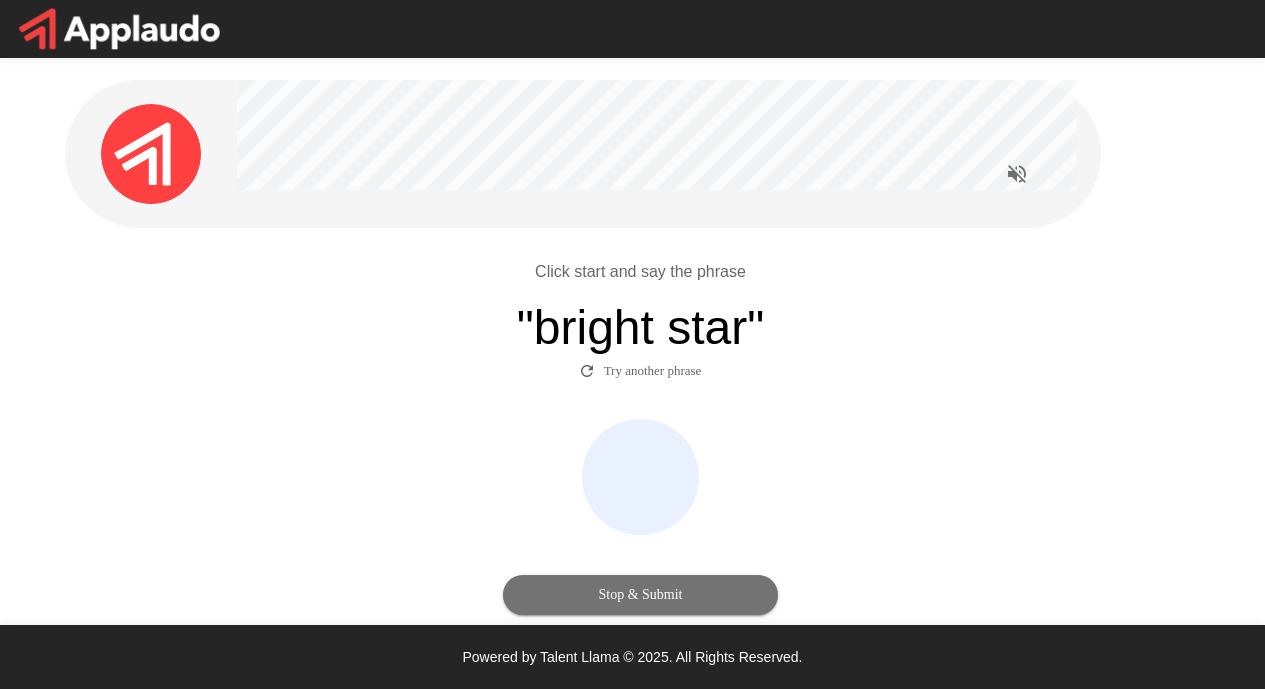 click on "Stop & Submit" at bounding box center [640, 595] 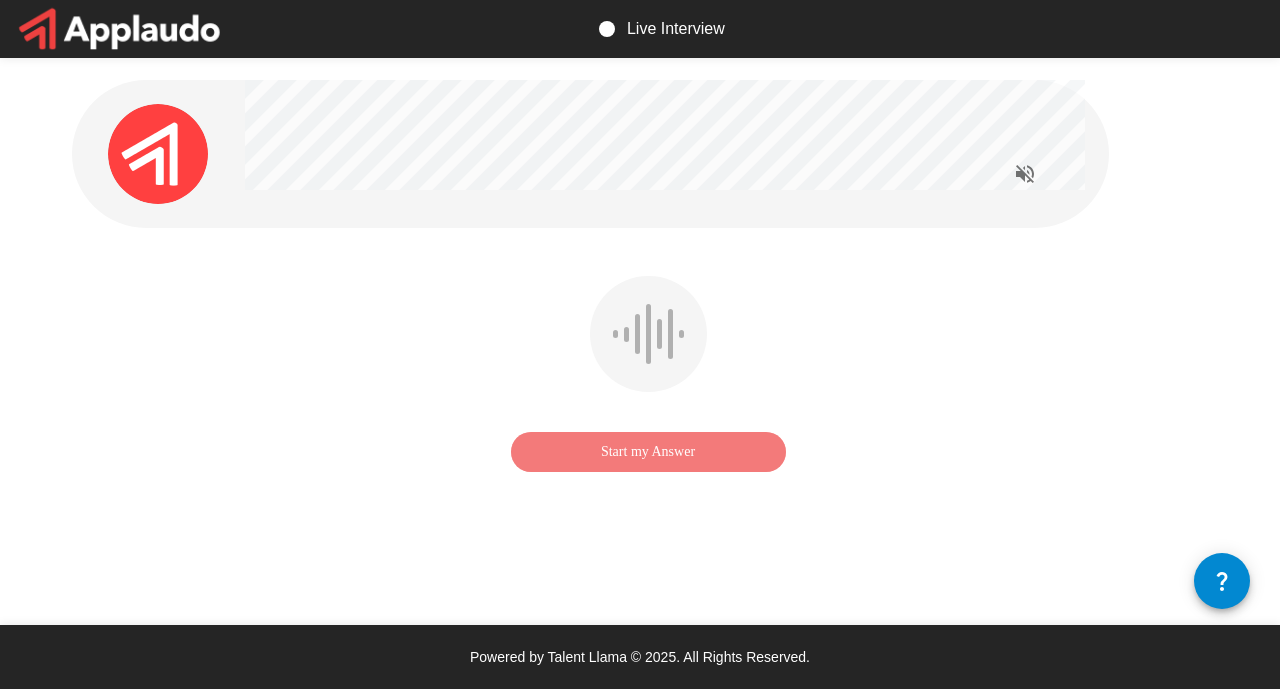 click on "Start my Answer" at bounding box center [648, 452] 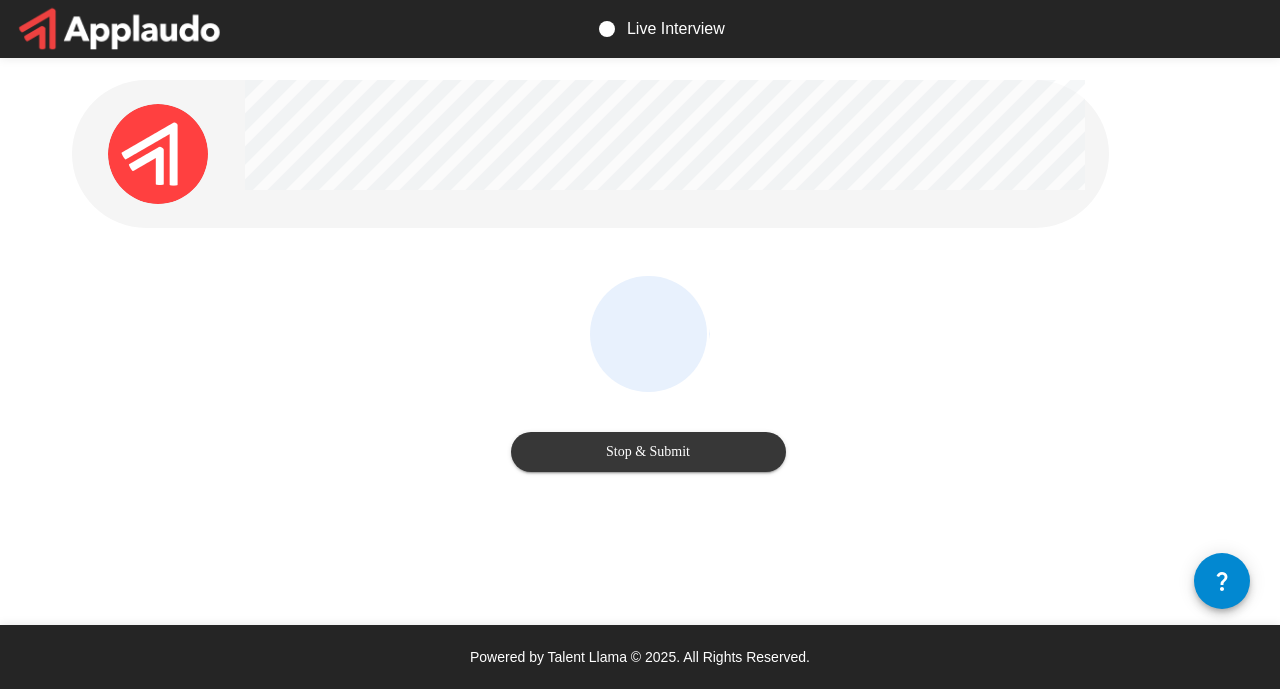 click on "Stop & Submit" at bounding box center (648, 452) 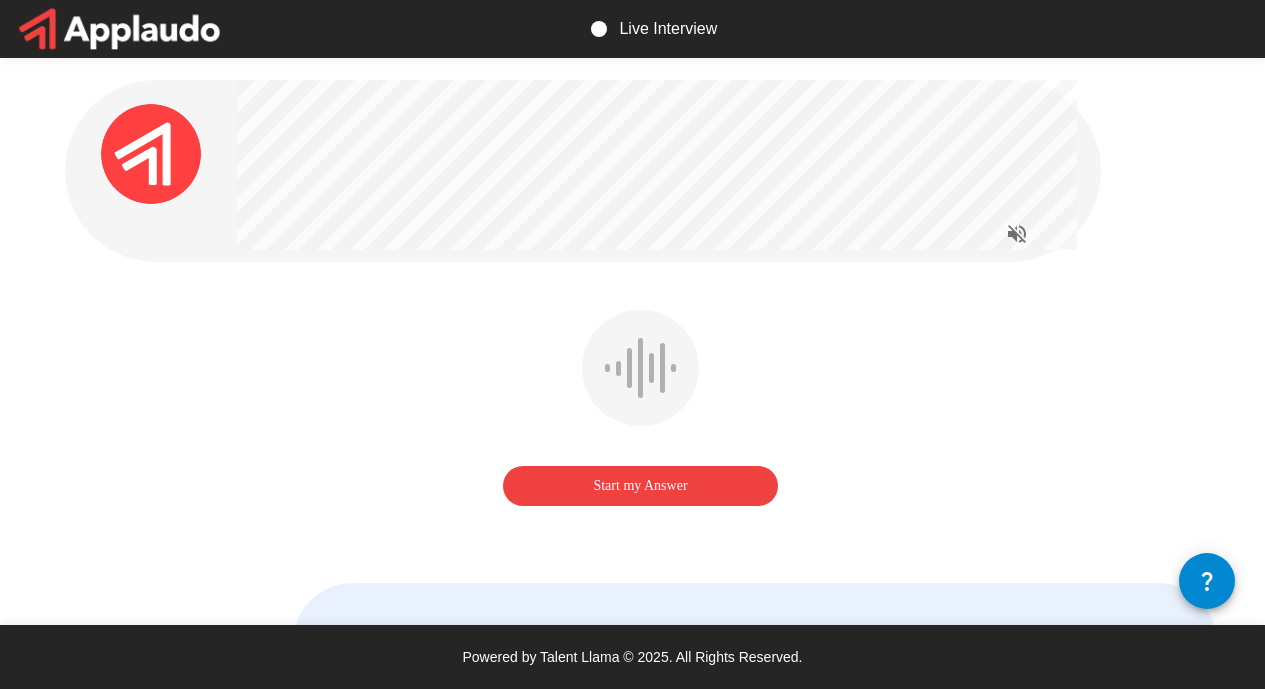 click on "Start my Answer" at bounding box center [640, 486] 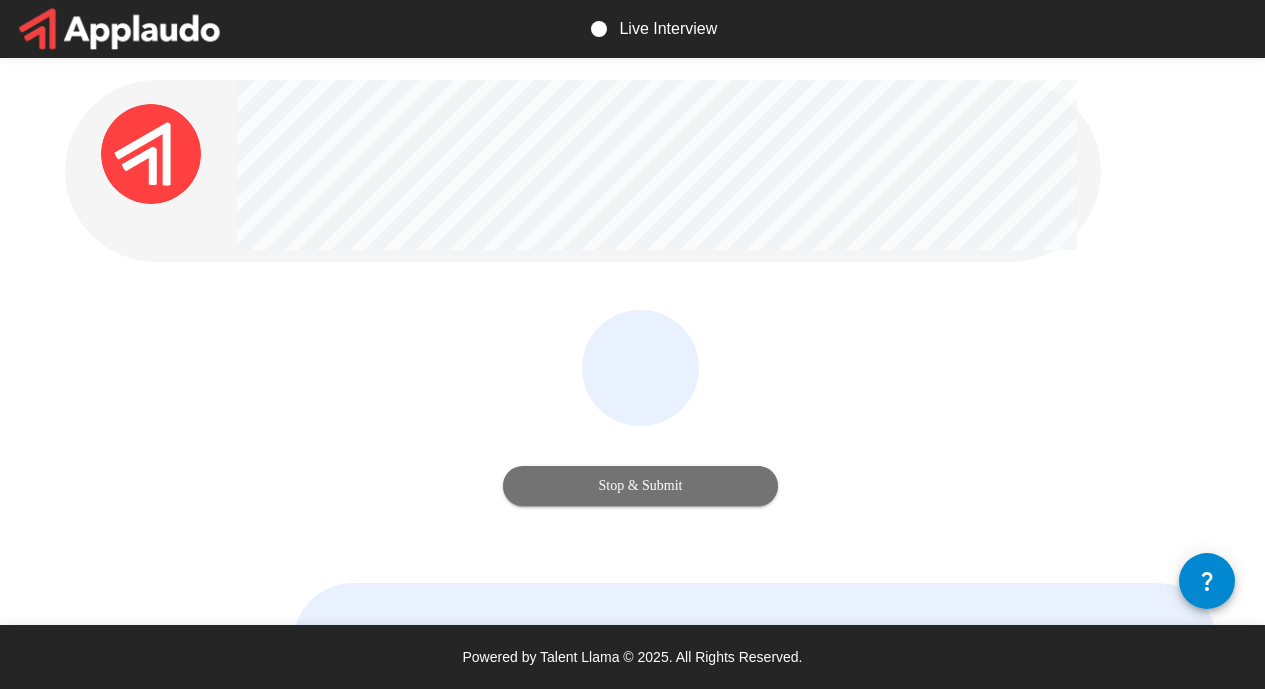 click on "Stop & Submit" at bounding box center (640, 486) 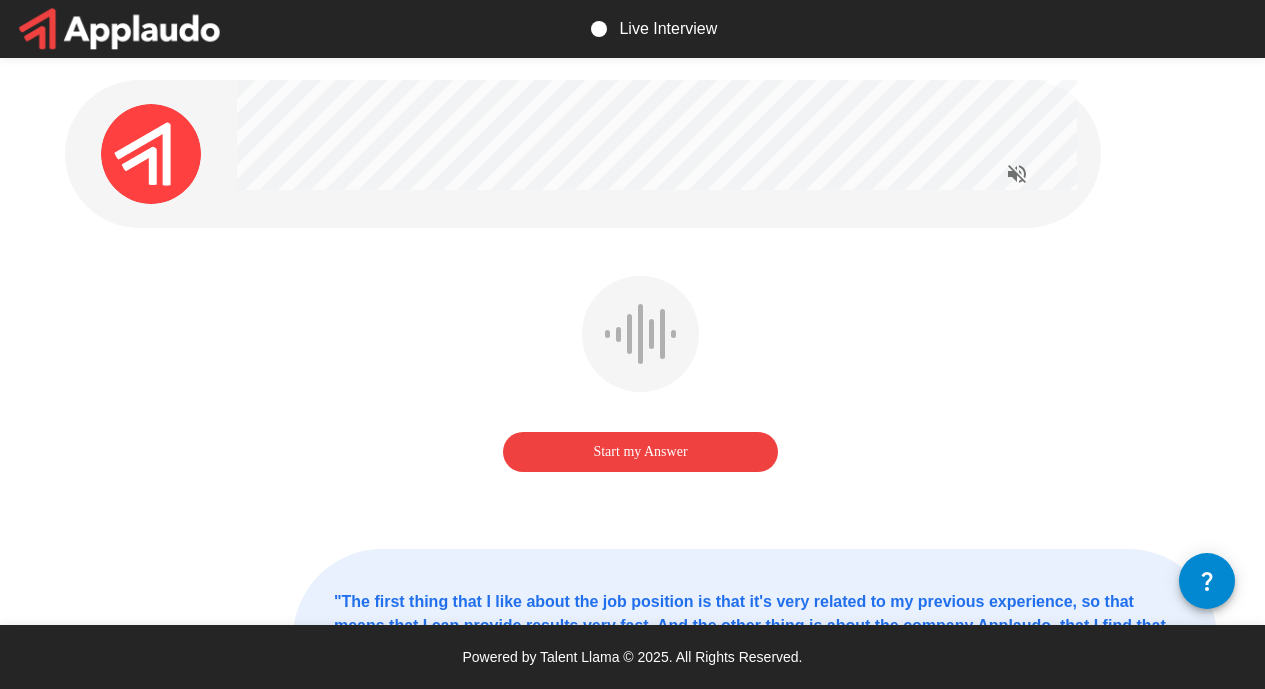 click on "Start my Answer" at bounding box center (640, 452) 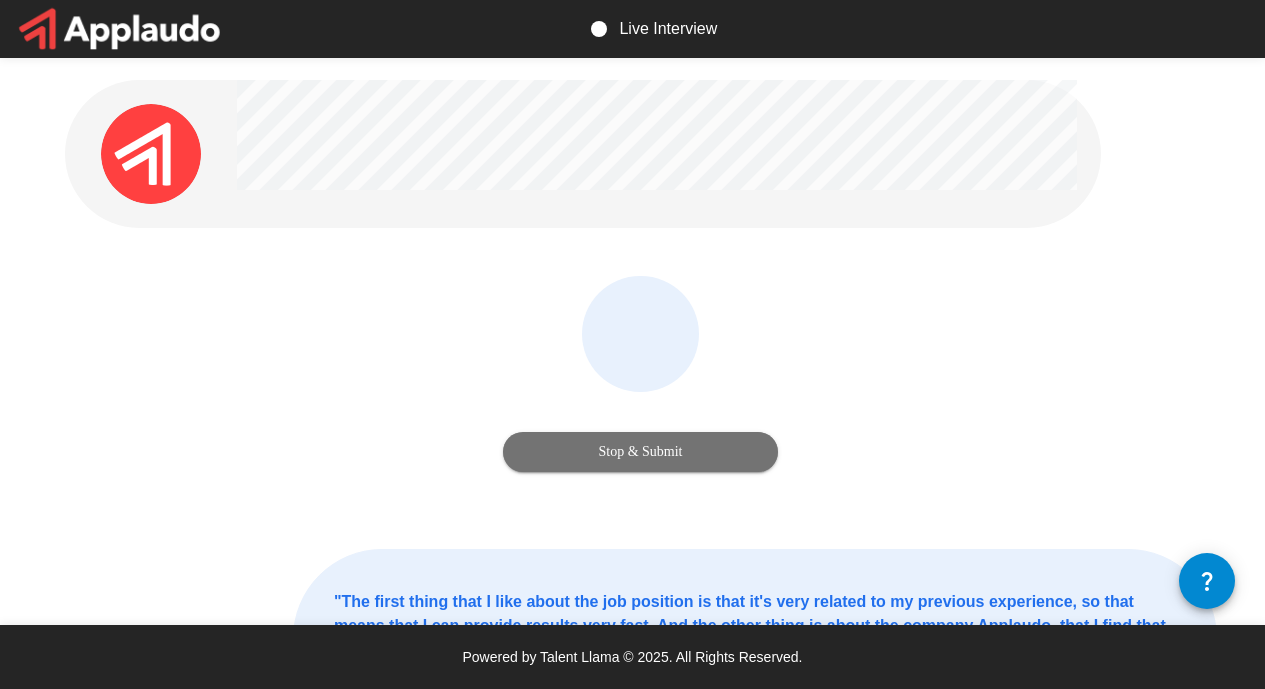 click on "Stop & Submit" at bounding box center [640, 452] 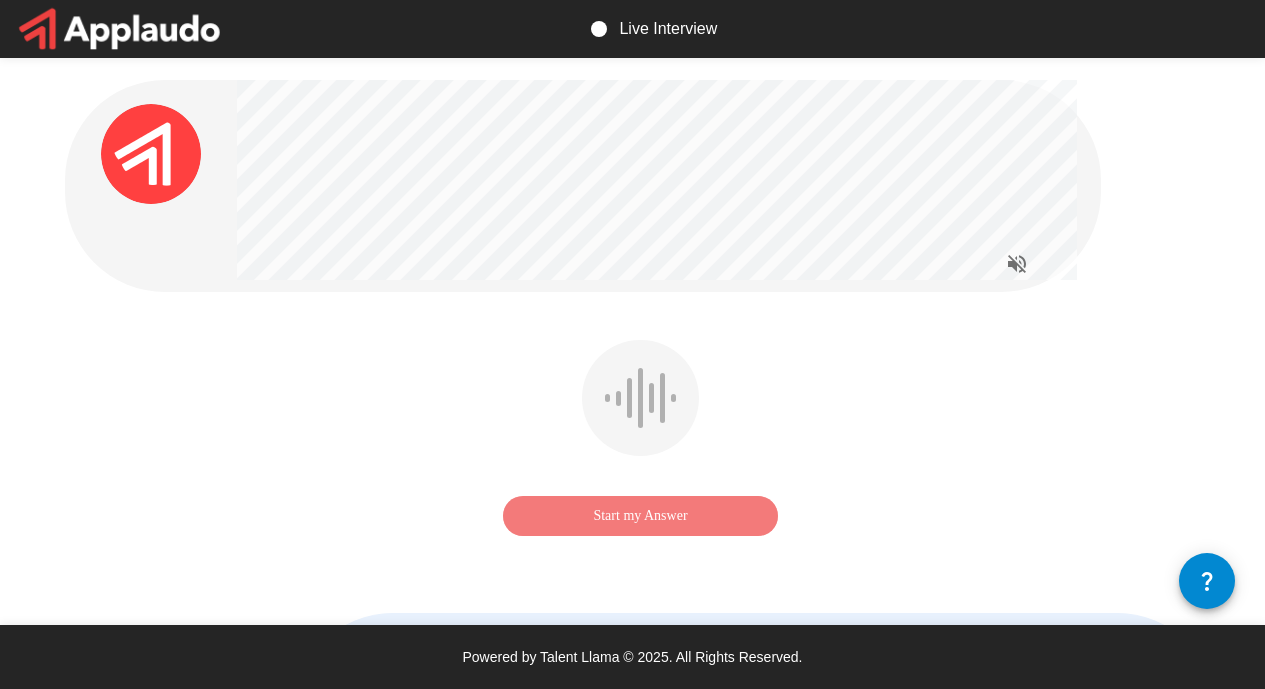 click on "Start my Answer" at bounding box center [640, 516] 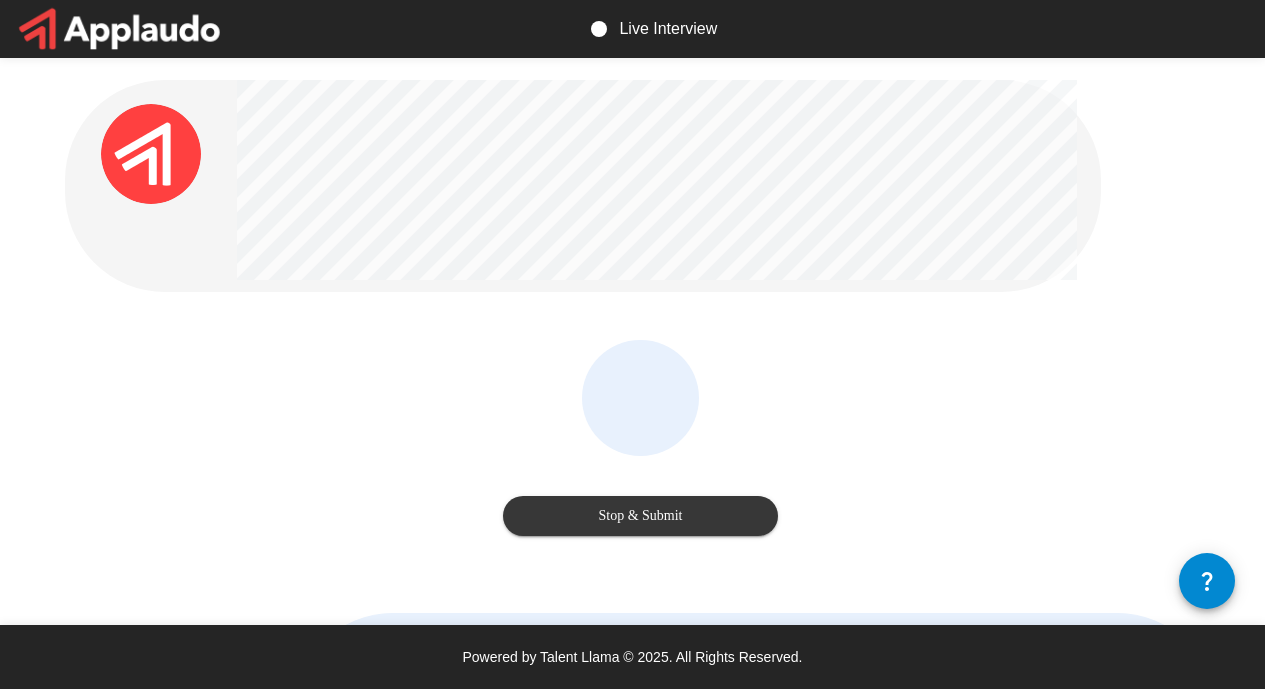 click on "Stop & Submit" at bounding box center [640, 516] 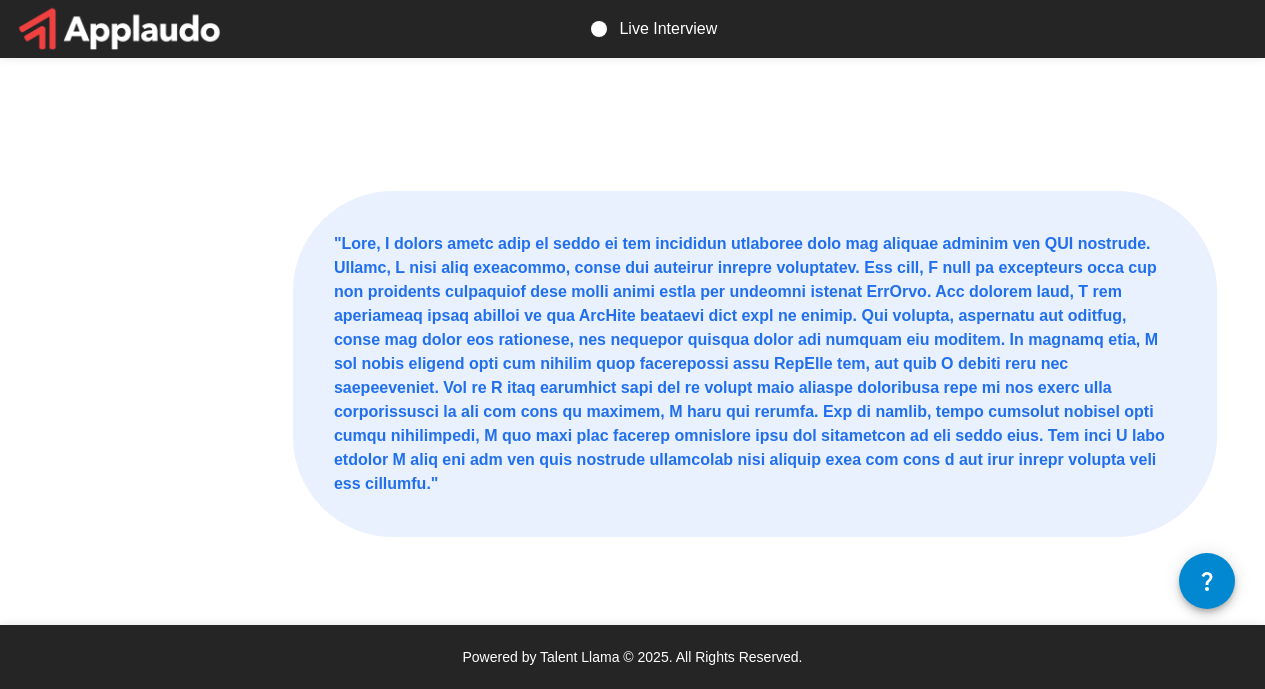scroll, scrollTop: 0, scrollLeft: 0, axis: both 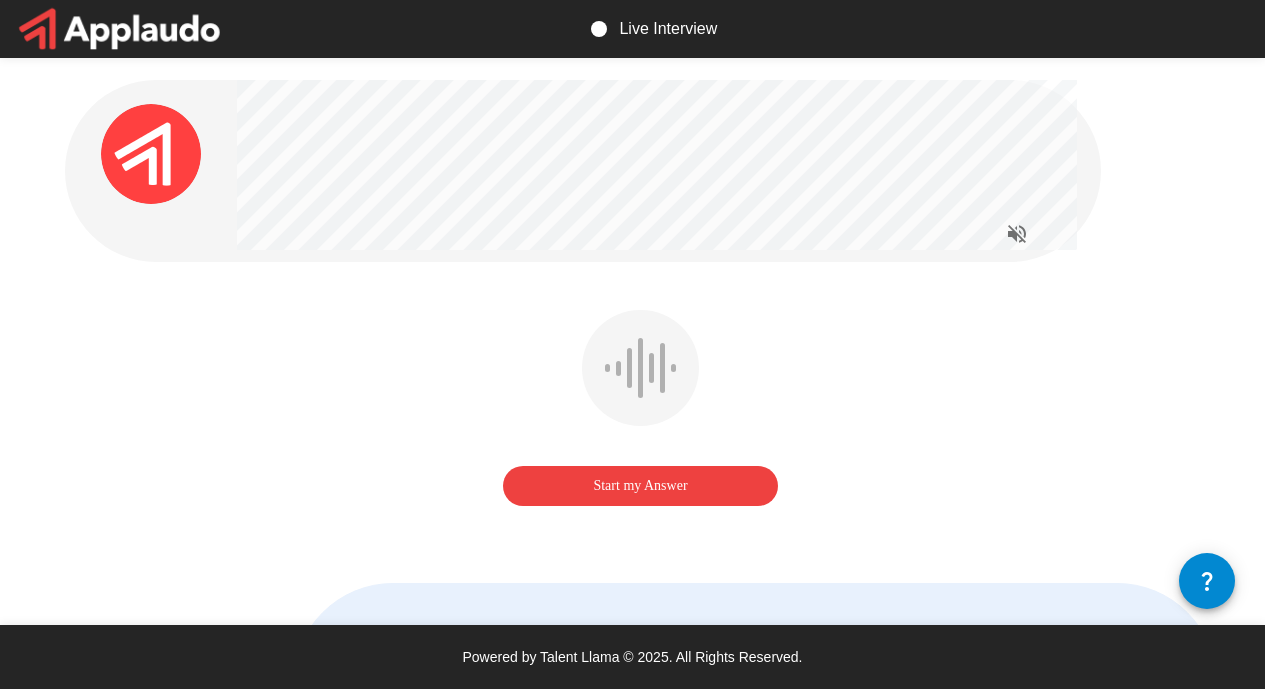 click on "Start my Answer" at bounding box center [640, 486] 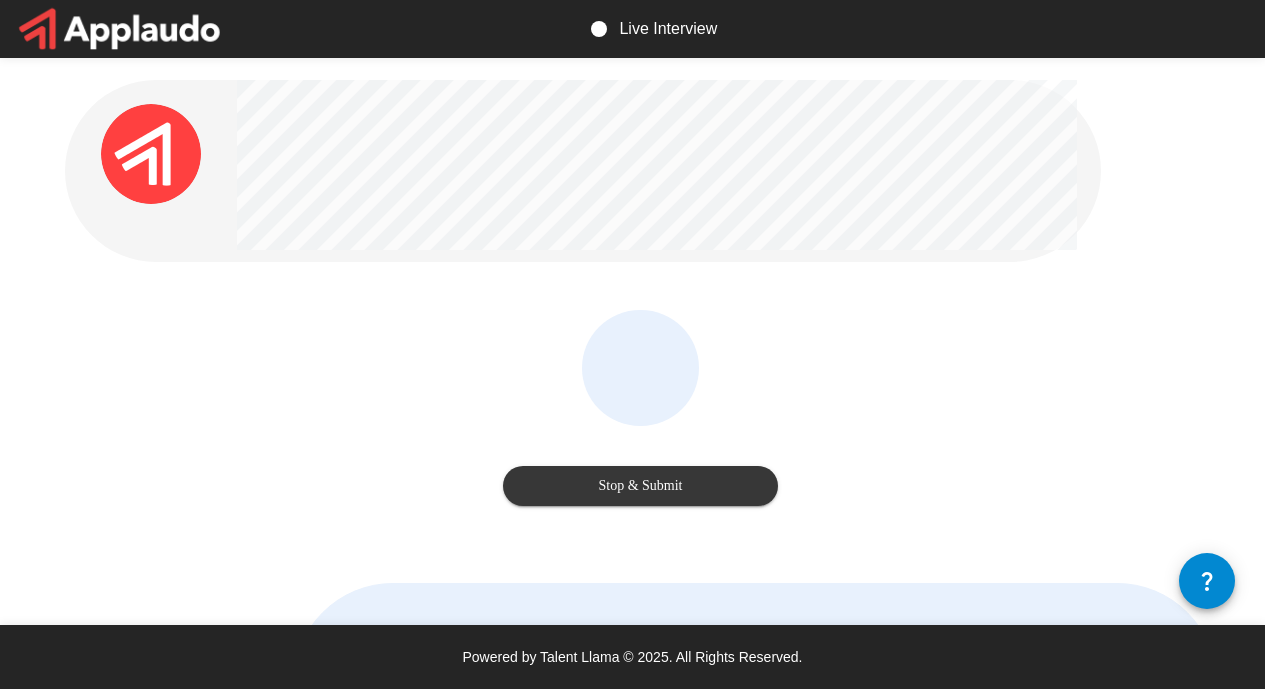 click on "Stop & Submit" at bounding box center (640, 486) 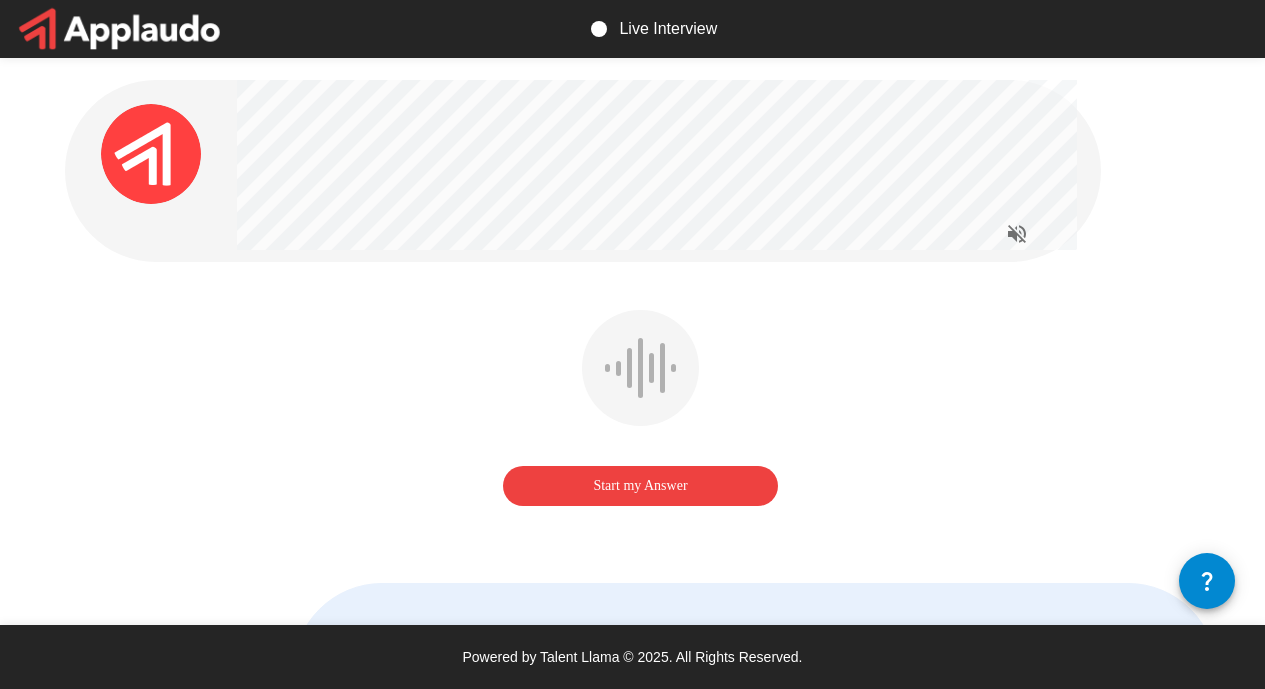 click on "Start my Answer" at bounding box center [640, 486] 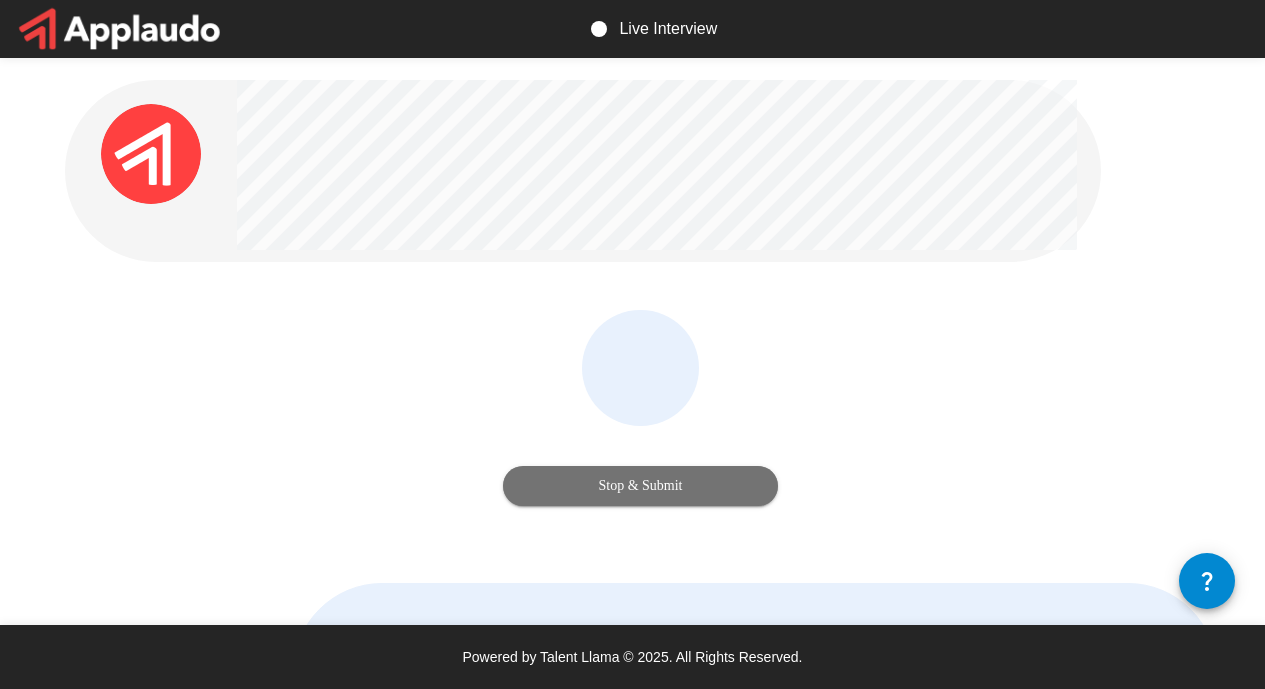 click on "Stop & Submit" at bounding box center (640, 486) 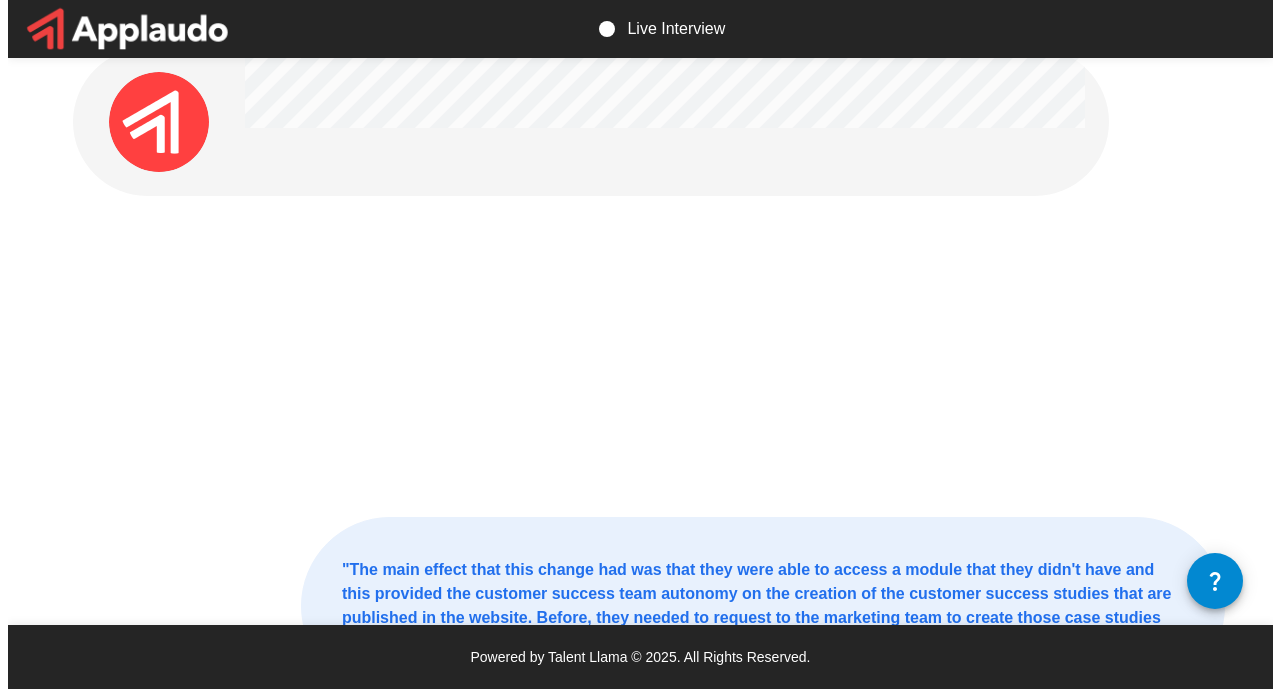 scroll, scrollTop: 0, scrollLeft: 0, axis: both 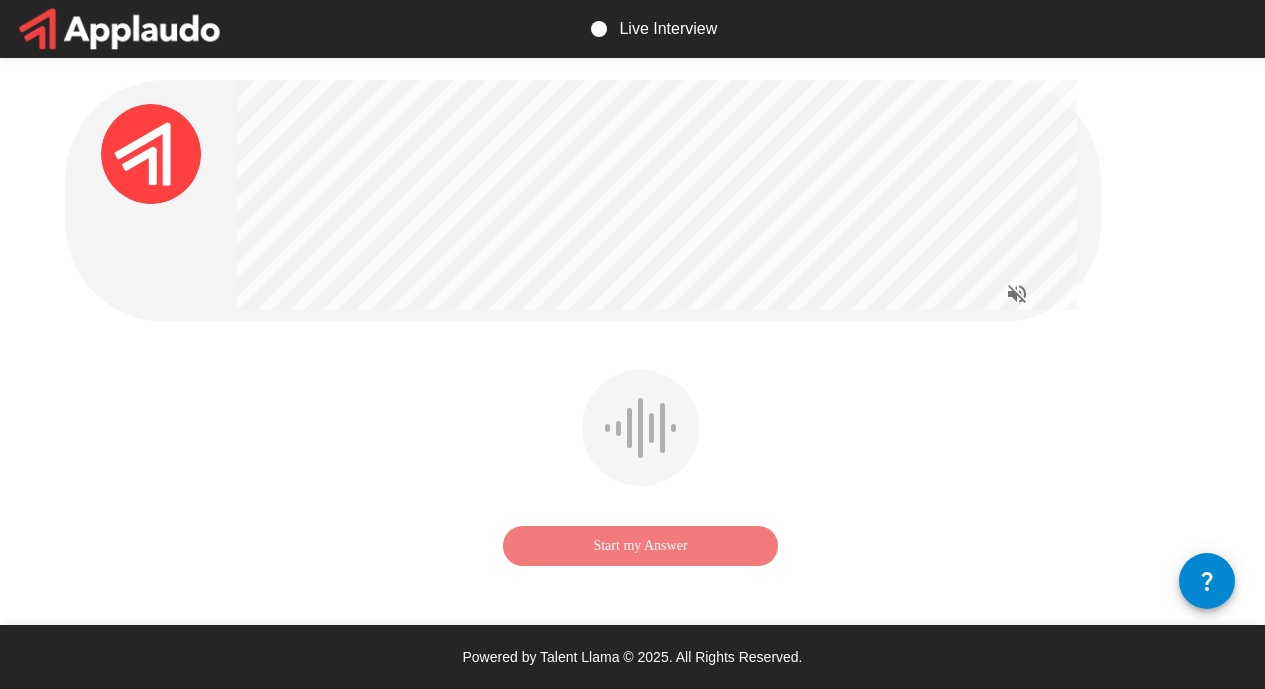 click on "Start my Answer" at bounding box center [640, 546] 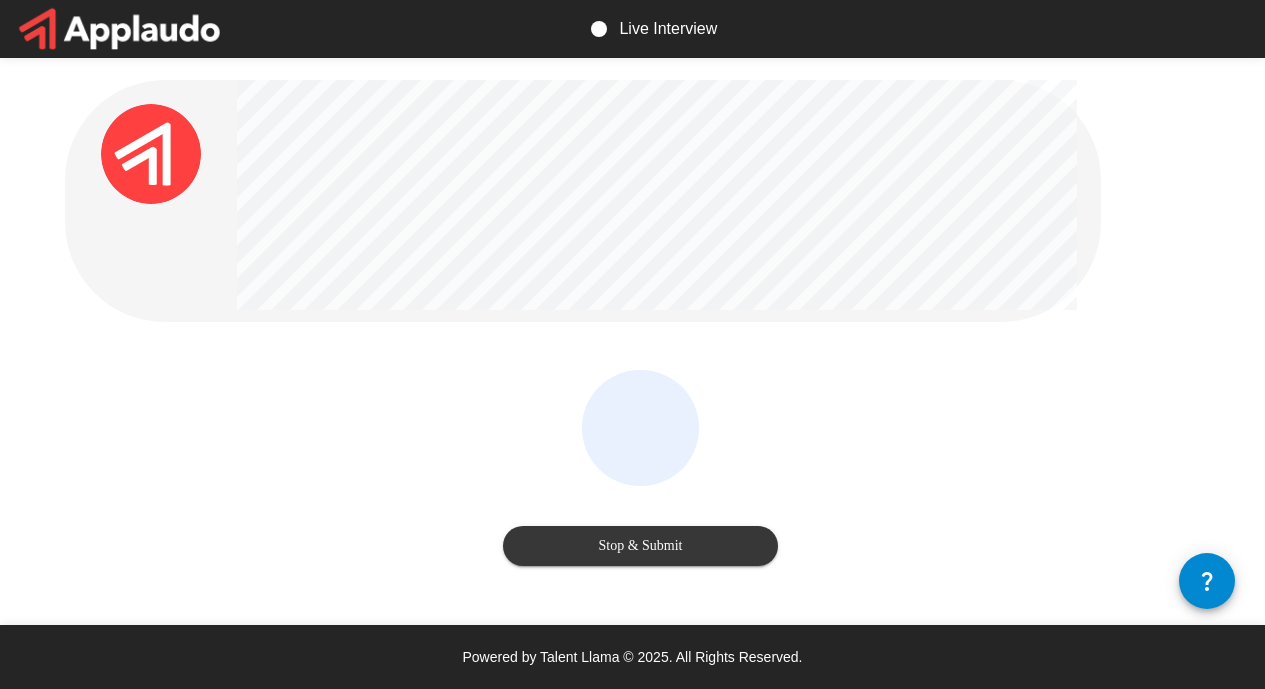 click on "Stop & Submit" at bounding box center [640, 546] 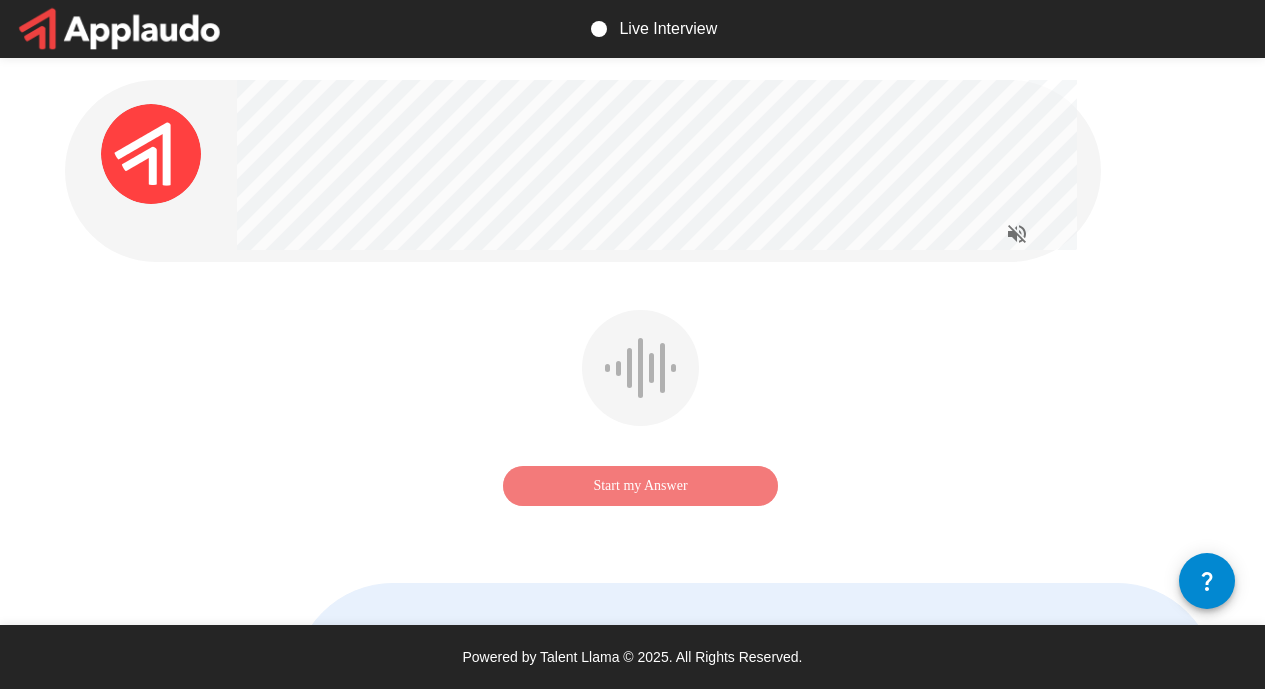 click on "Start my Answer" at bounding box center (640, 486) 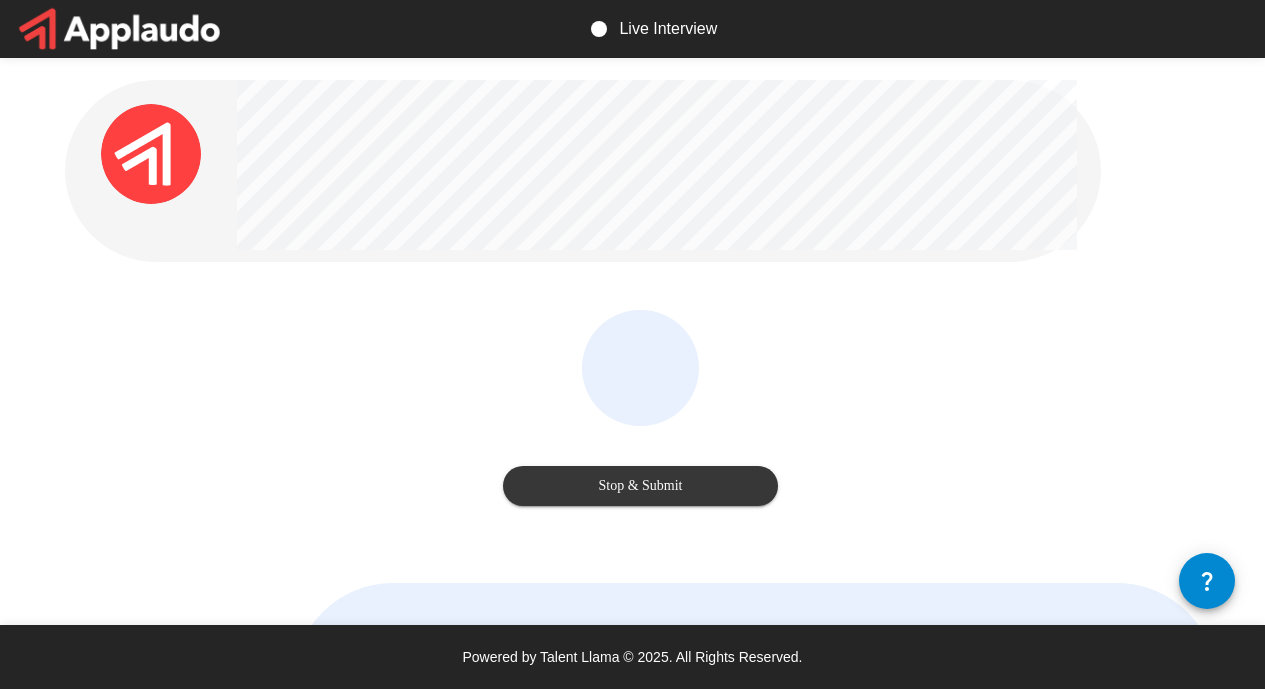 click on "Stop & Submit" at bounding box center (640, 486) 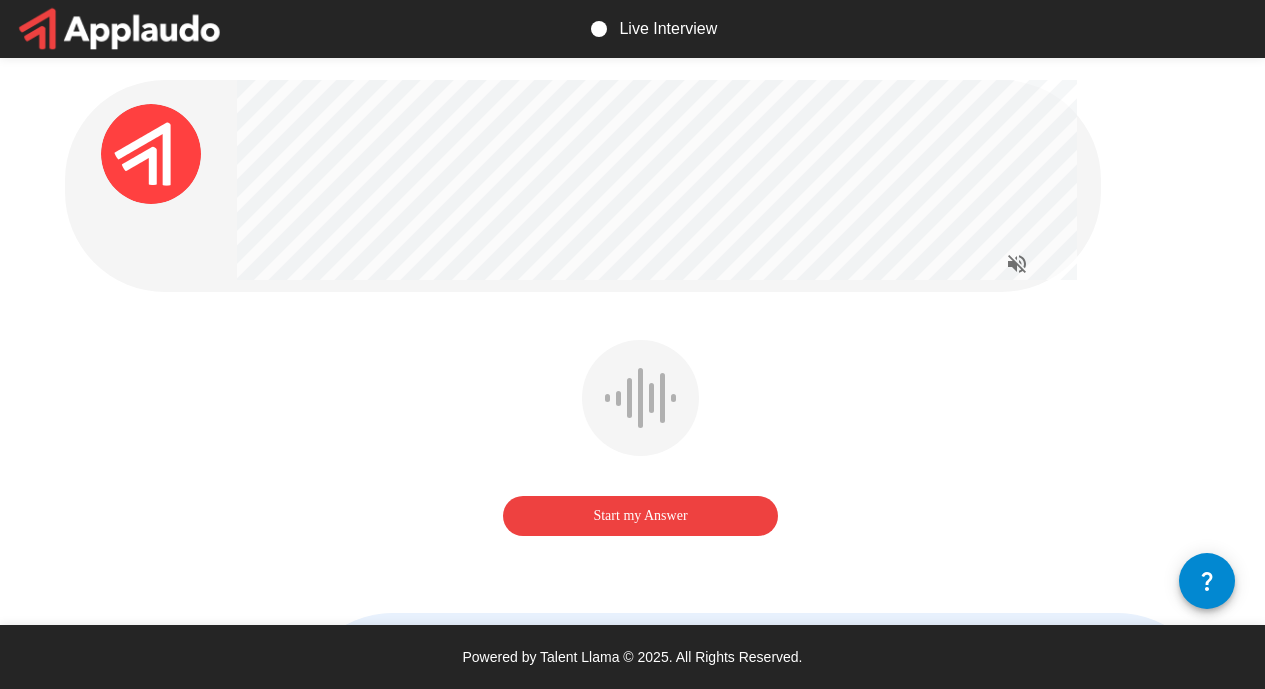 click on "Start my Answer" at bounding box center (640, 516) 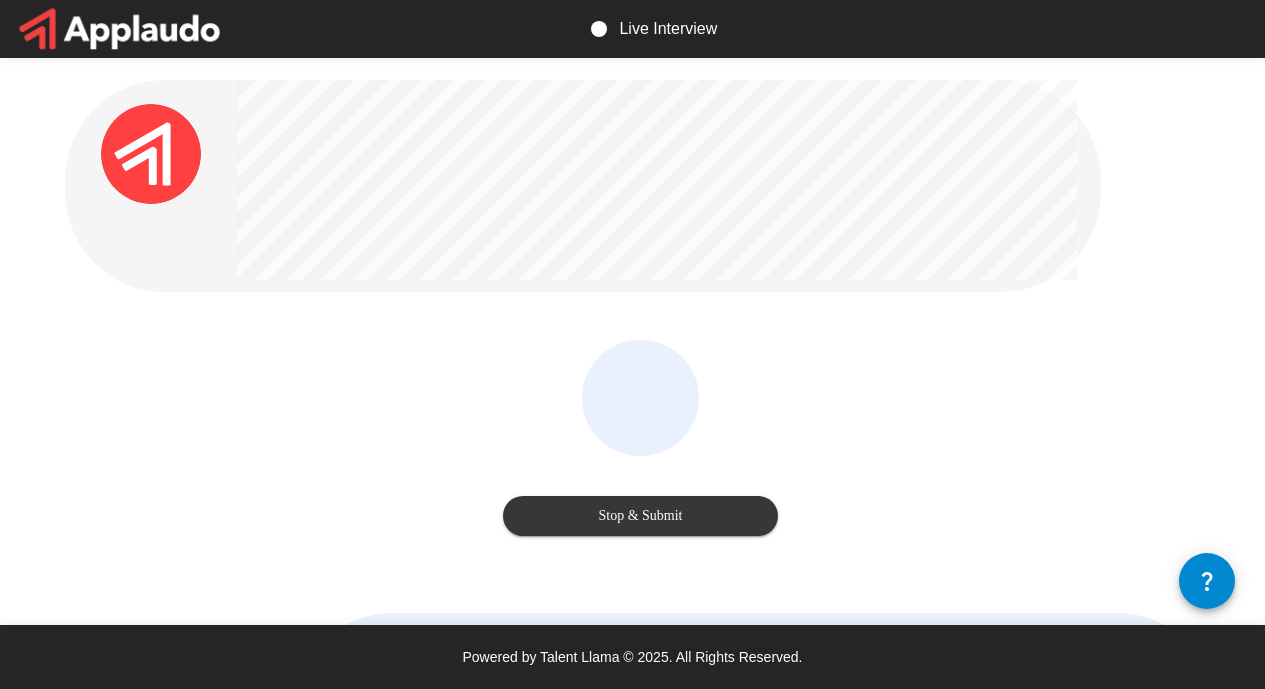 click on "Stop & Submit" at bounding box center [640, 516] 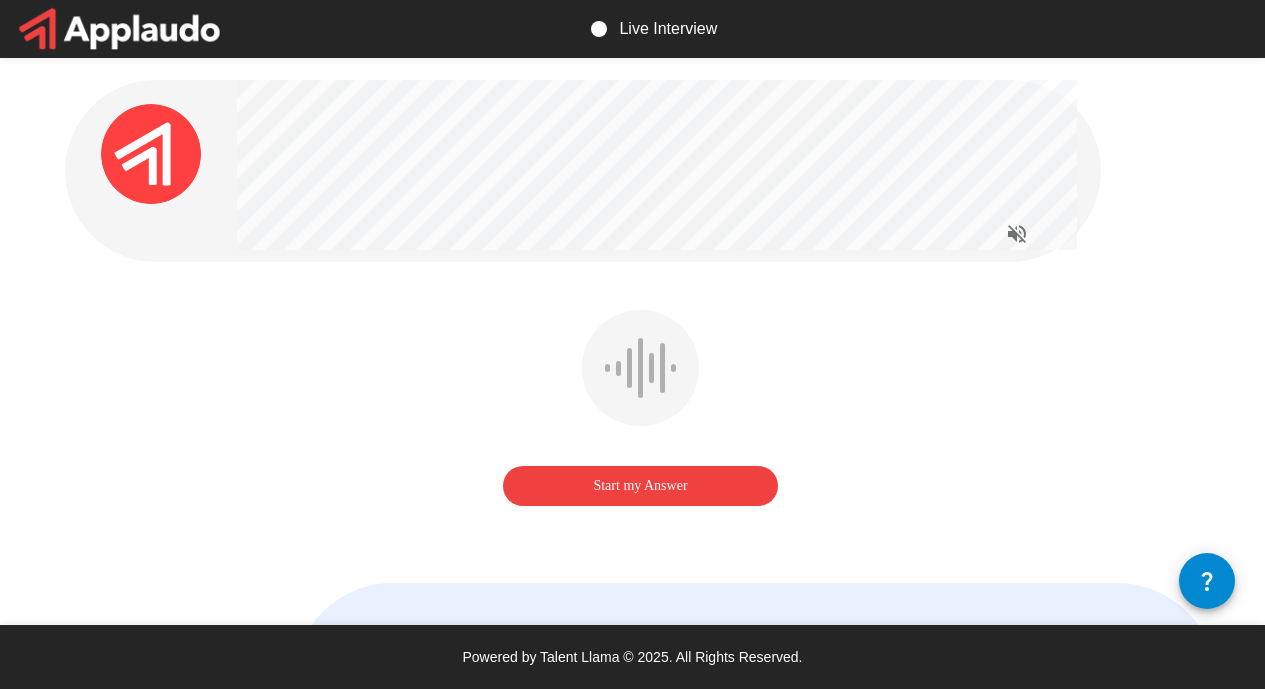 click on "Start my Answer" at bounding box center (640, 486) 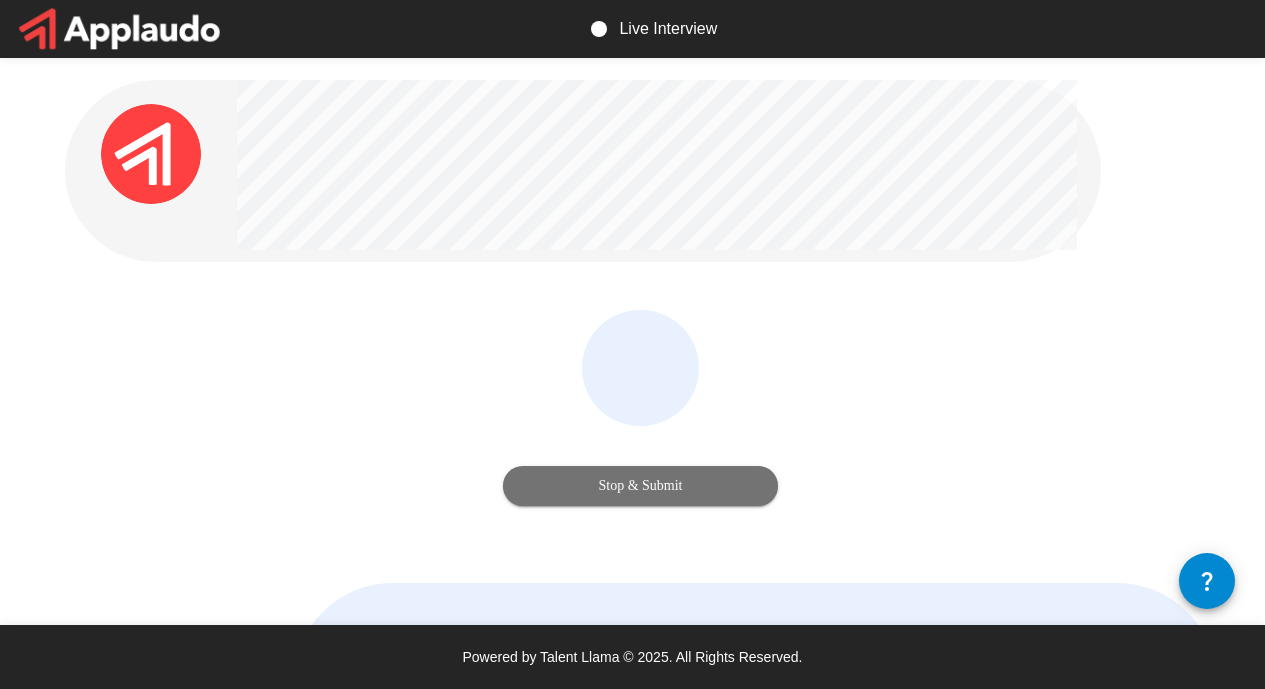 click on "Stop & Submit" at bounding box center [640, 486] 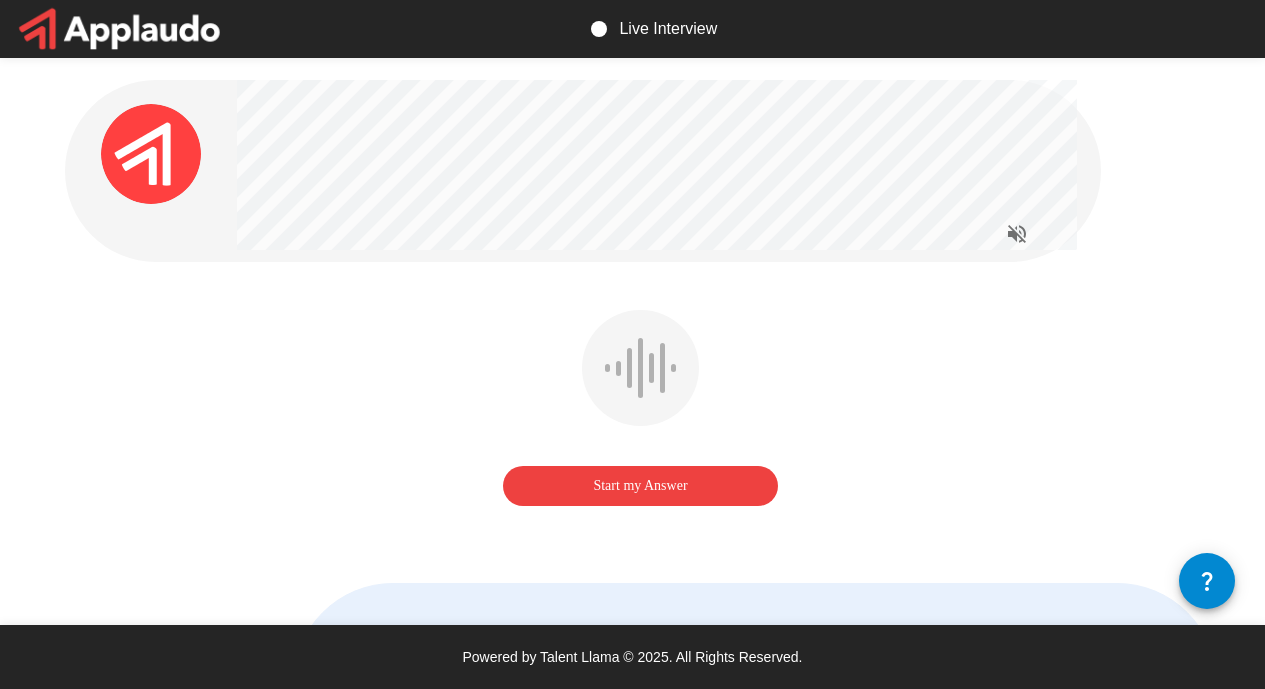click on "Start my Answer" at bounding box center (640, 486) 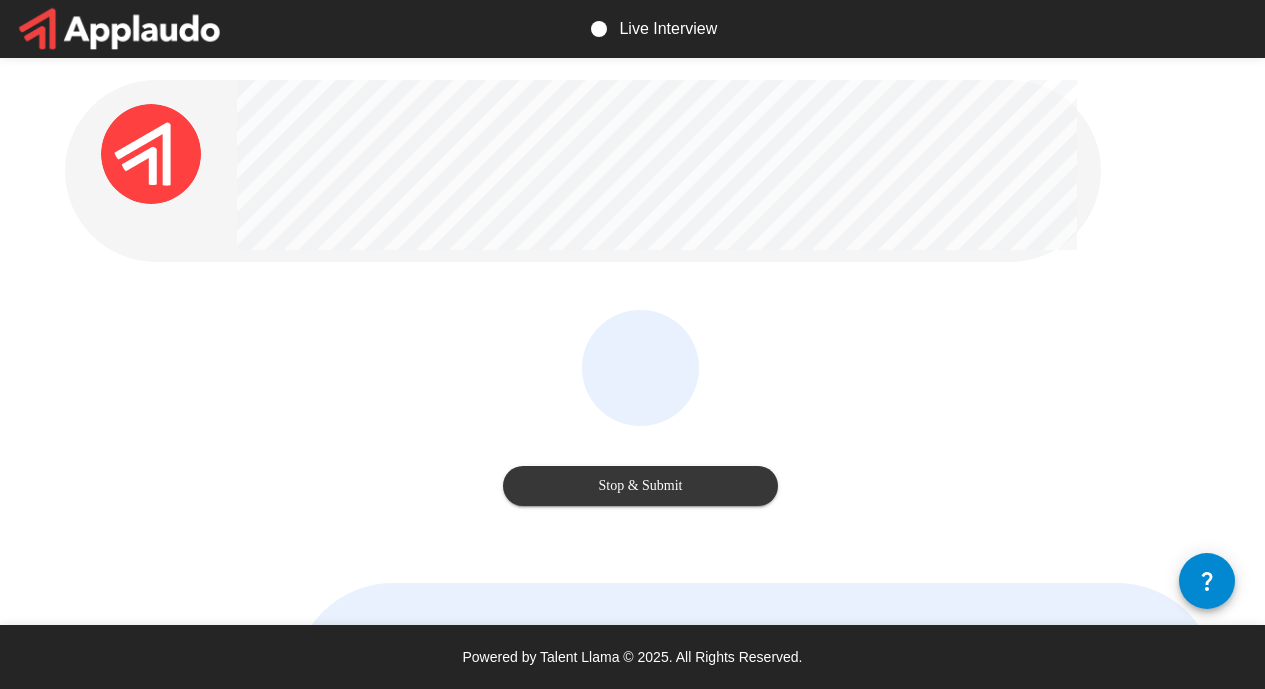 click on "Stop & Submit" at bounding box center (640, 486) 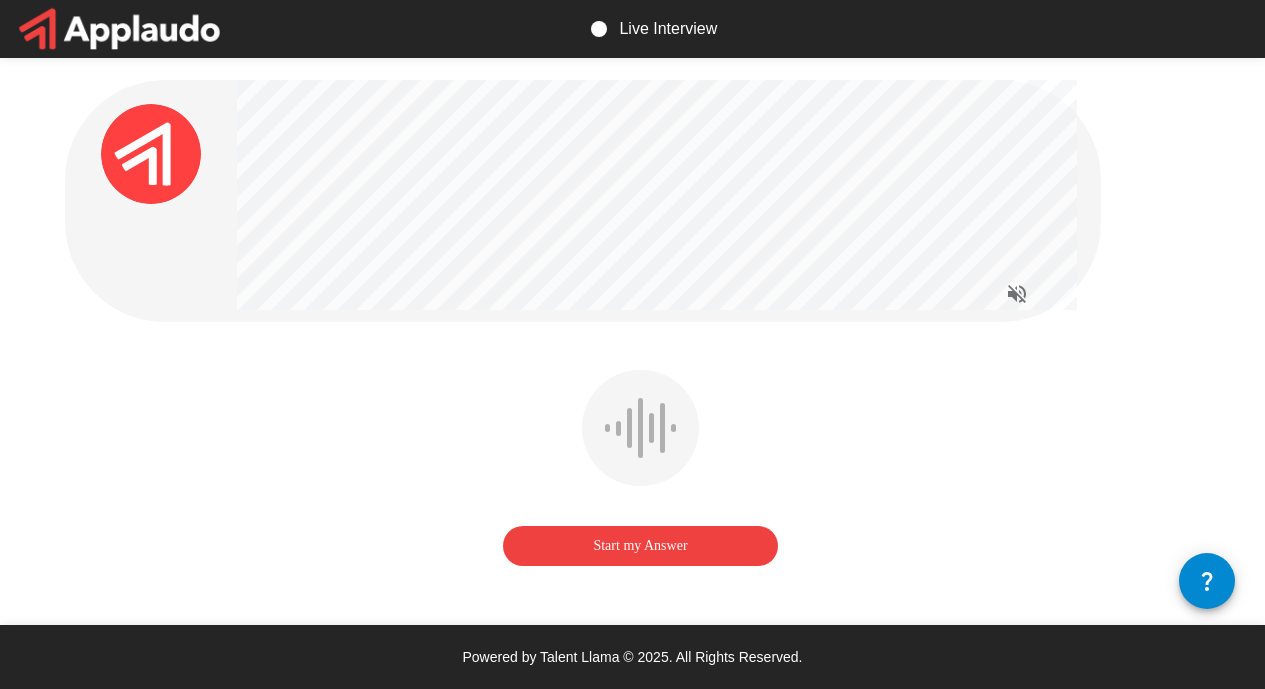 click on "Start my Answer" at bounding box center (640, 546) 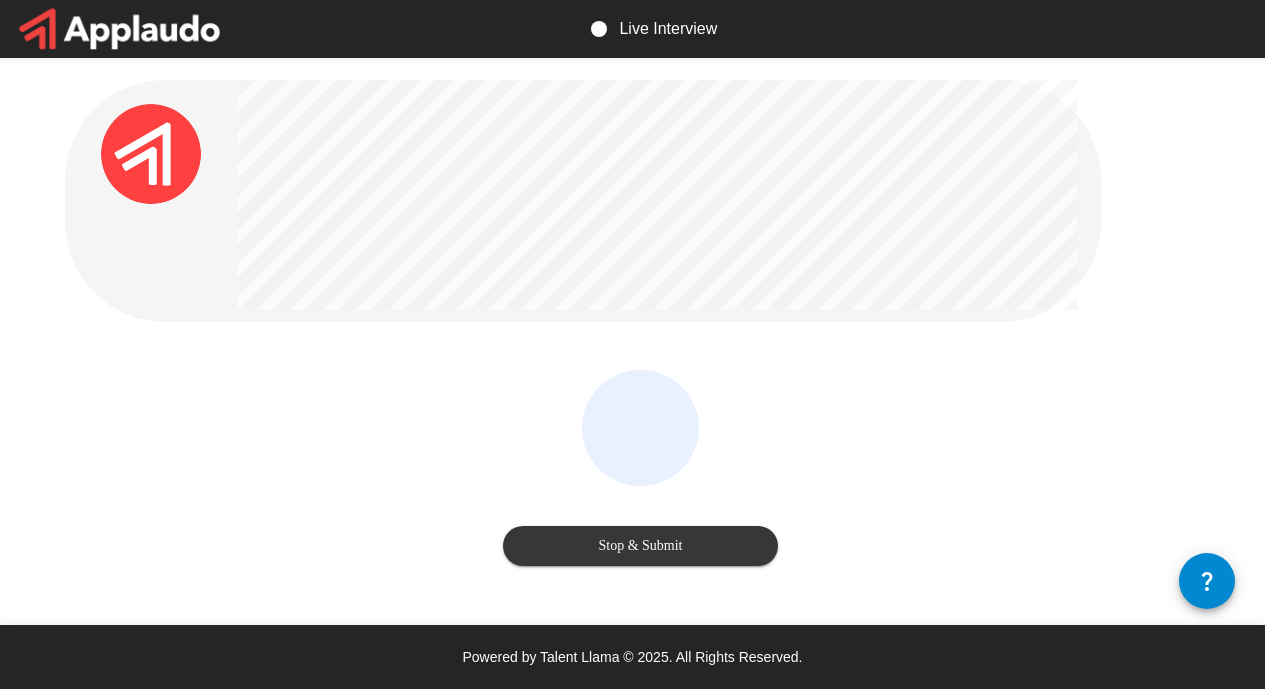 click on "Stop & Submit" at bounding box center (640, 546) 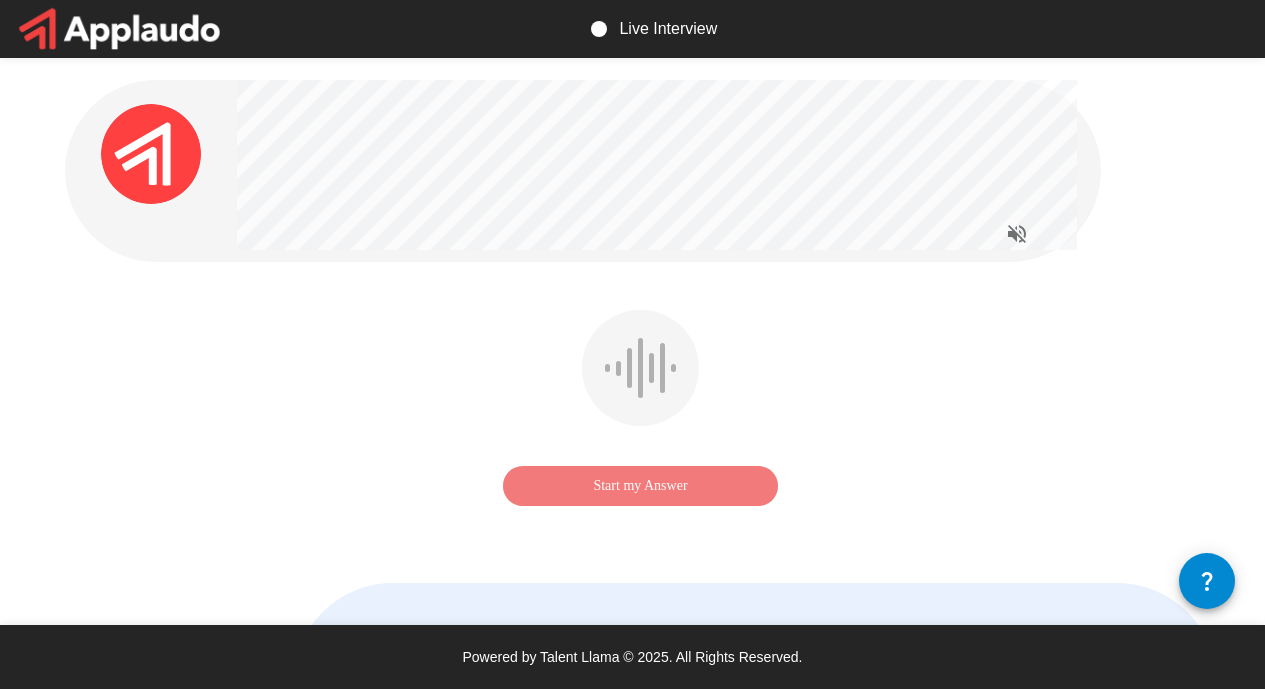 click on "Start my Answer" at bounding box center (640, 486) 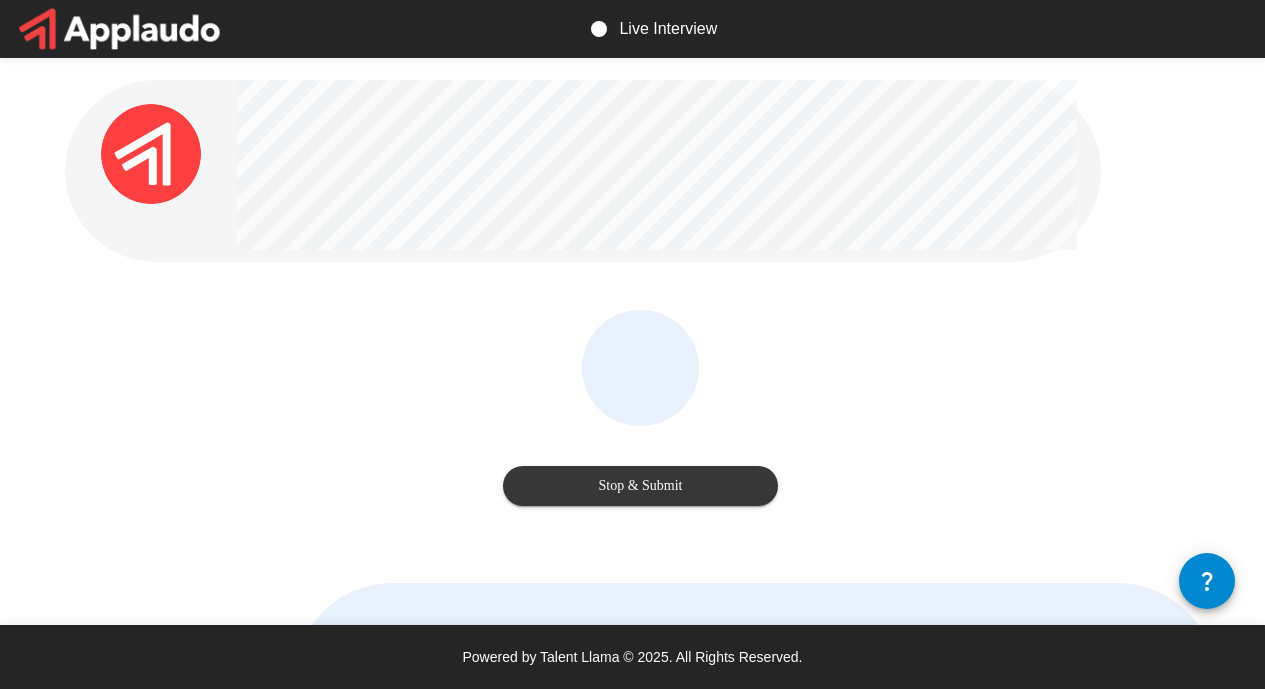 click on "Stop & Submit" at bounding box center (640, 486) 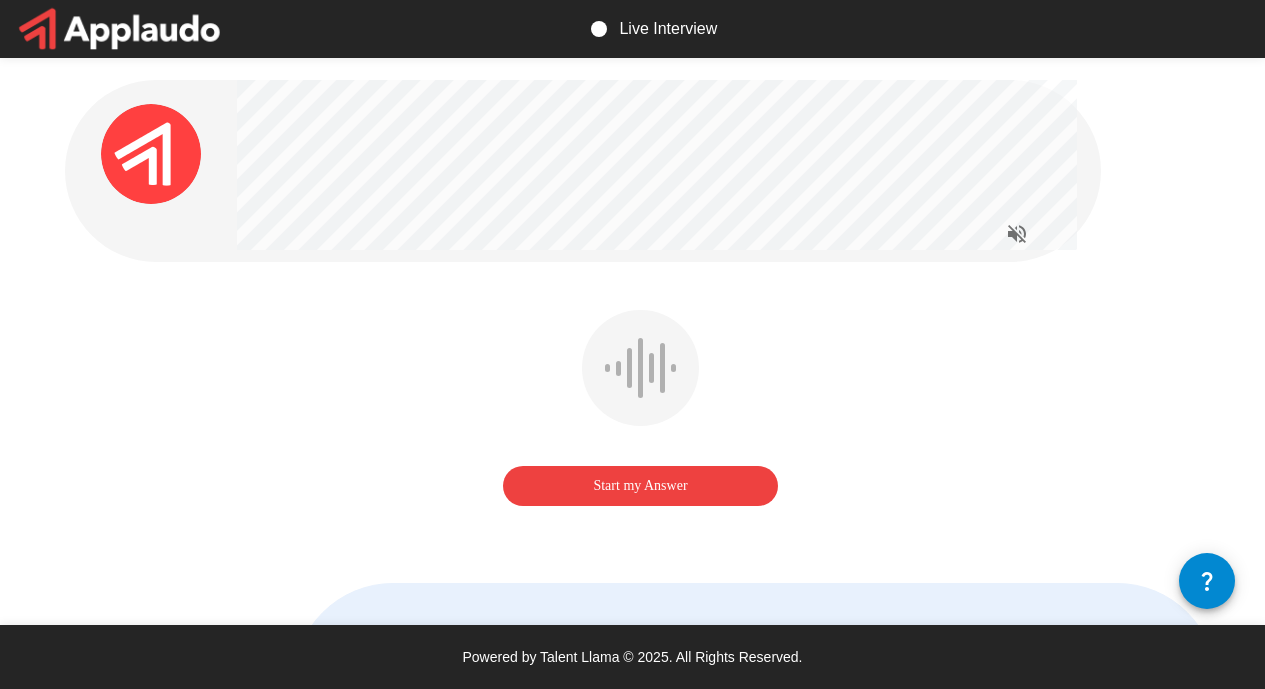 click on "Start my Answer" at bounding box center (640, 486) 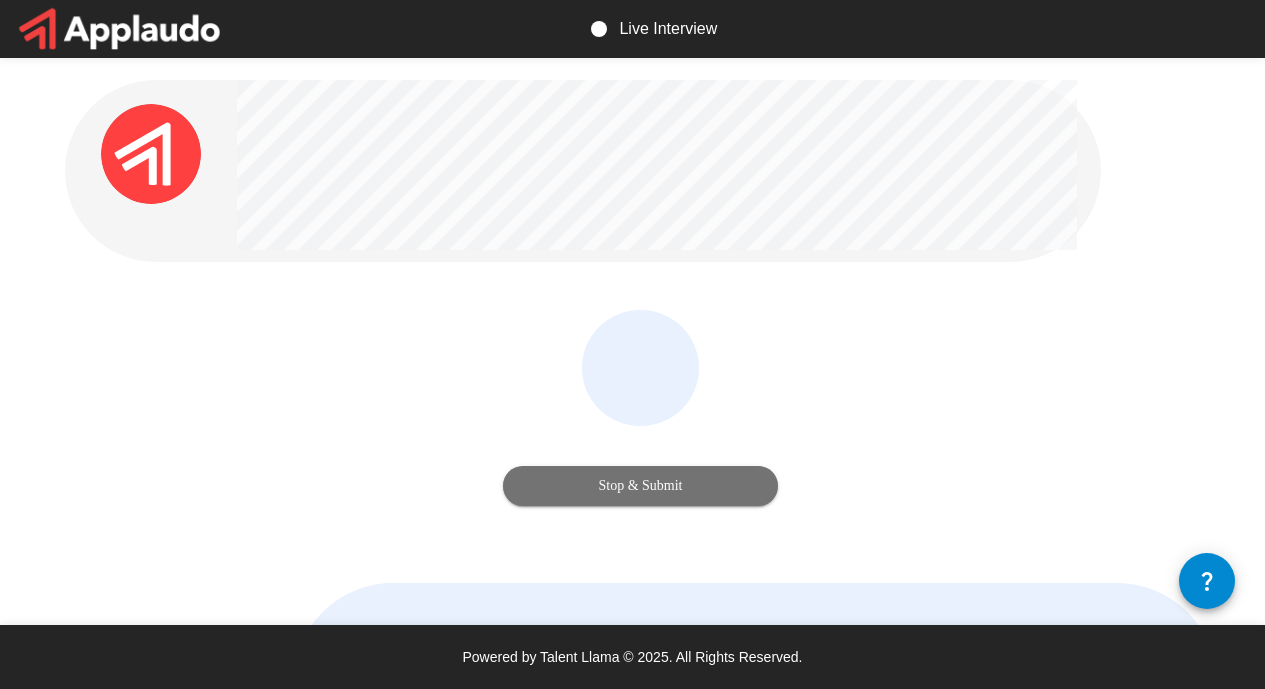 click on "Stop & Submit" at bounding box center [640, 486] 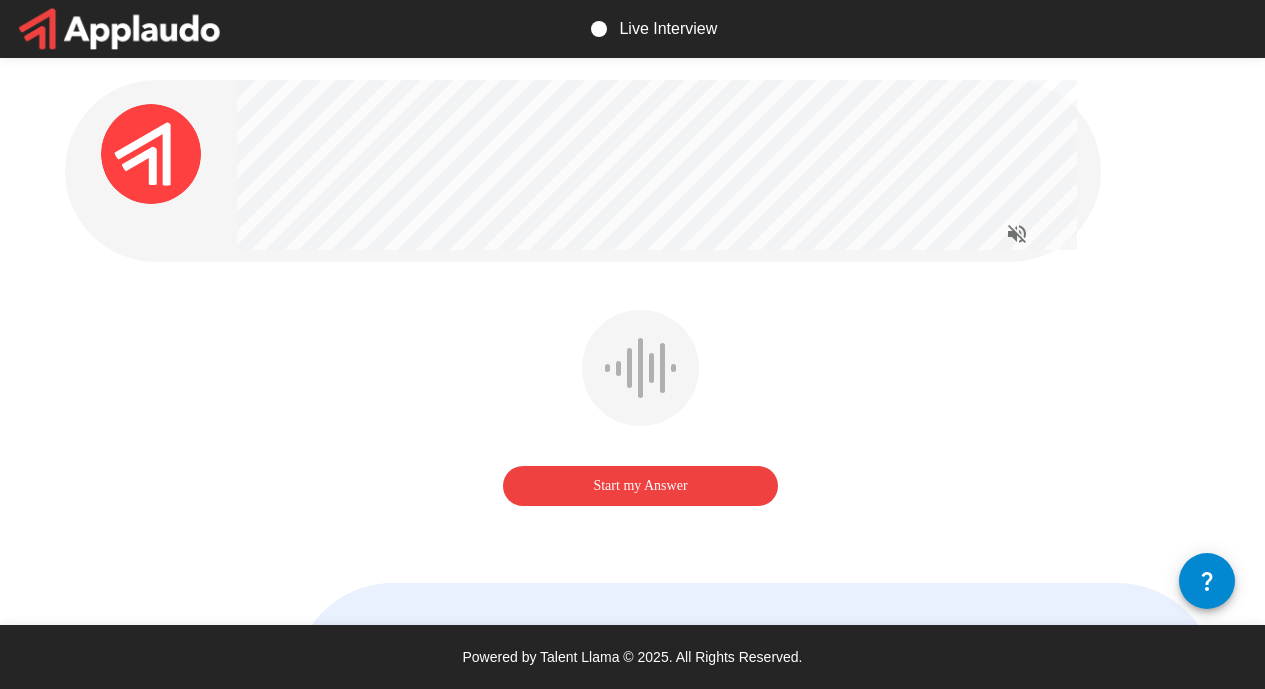 click on "Start my Answer" at bounding box center [640, 486] 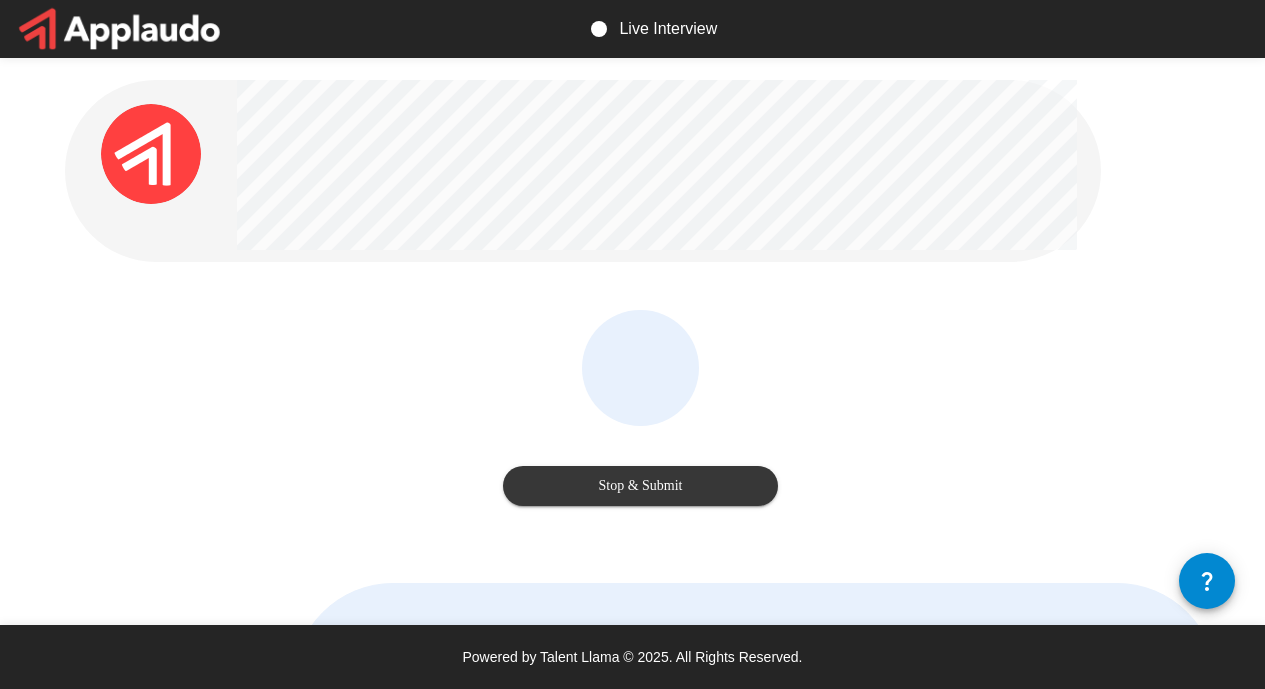 click on "Stop & Submit" at bounding box center (640, 486) 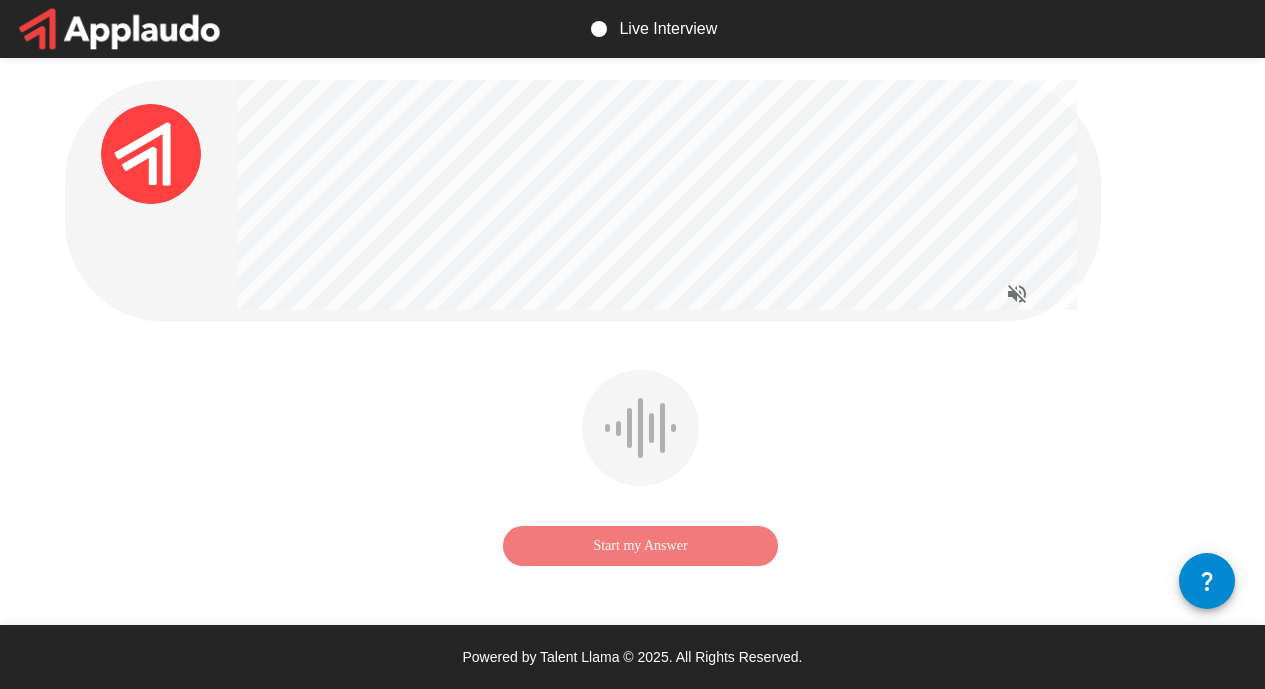 click on "Start my Answer" at bounding box center [640, 546] 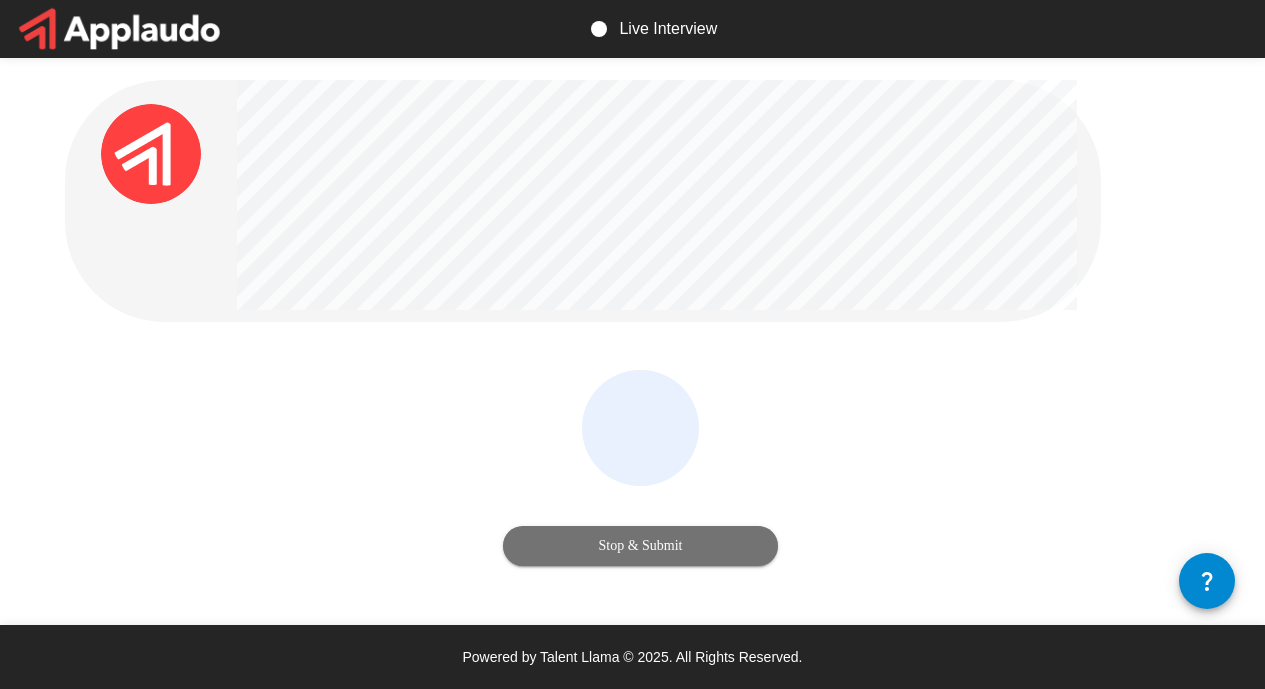 click on "Stop & Submit" at bounding box center [640, 546] 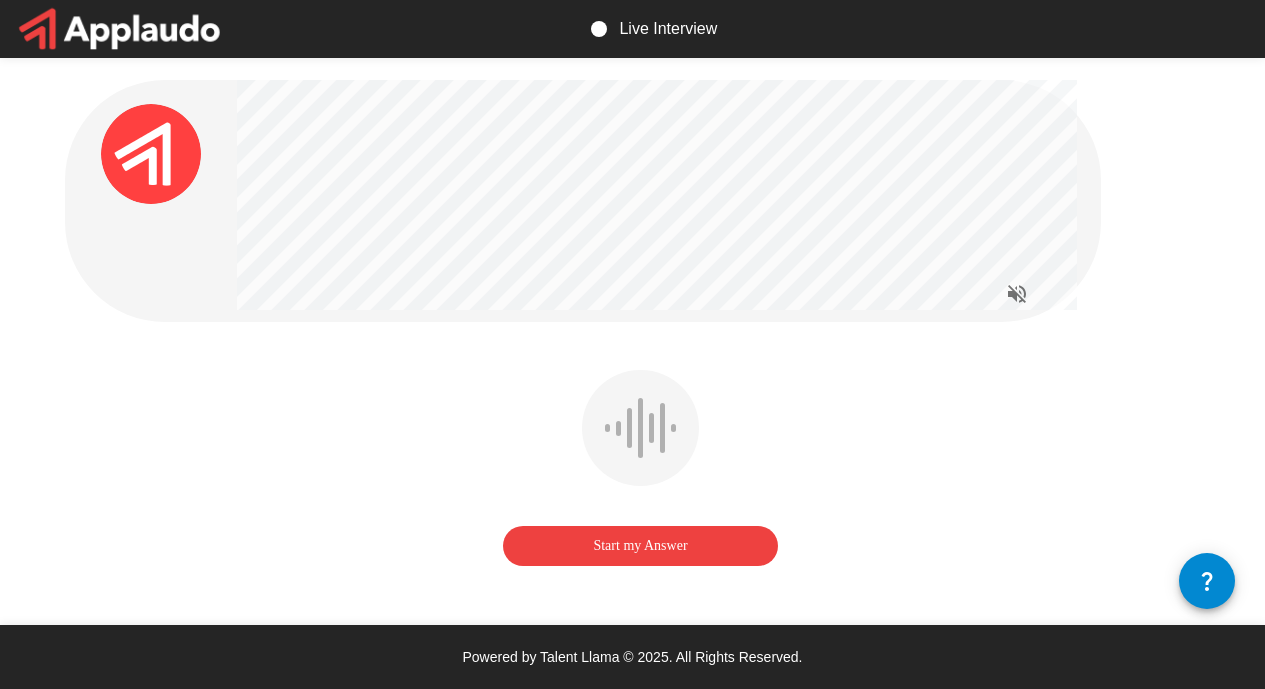 click on "Start my Answer" at bounding box center [640, 546] 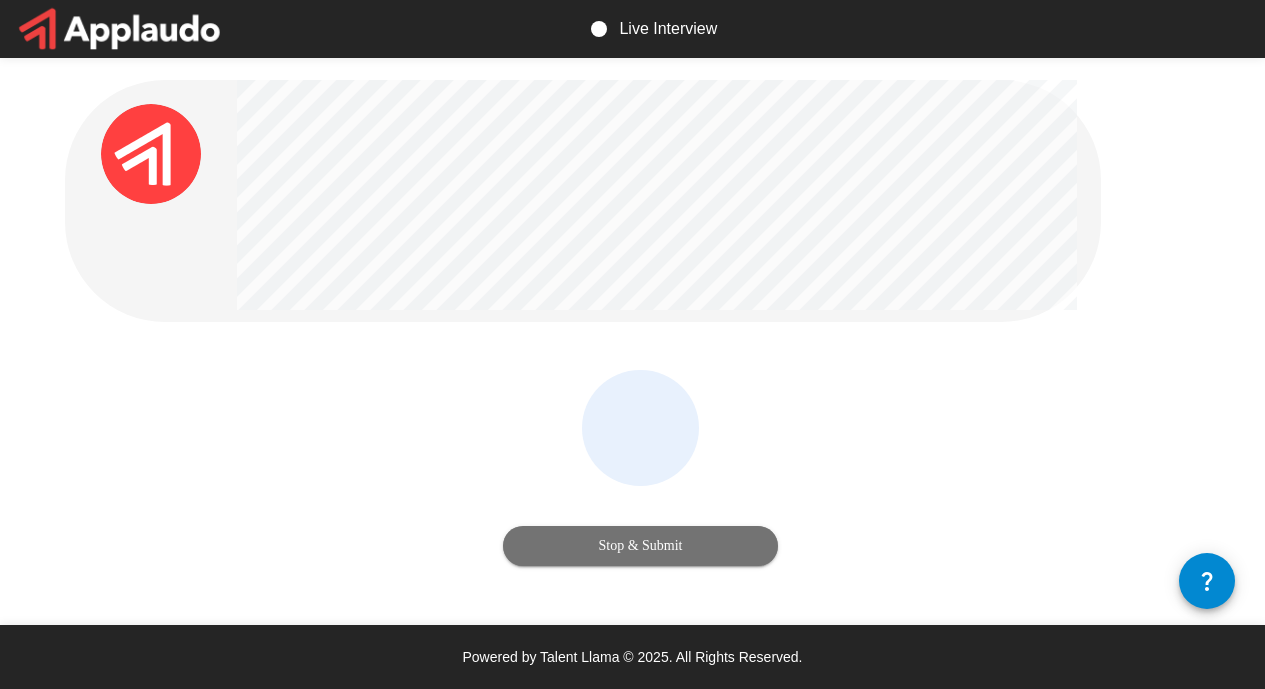 click on "Stop & Submit" at bounding box center (640, 546) 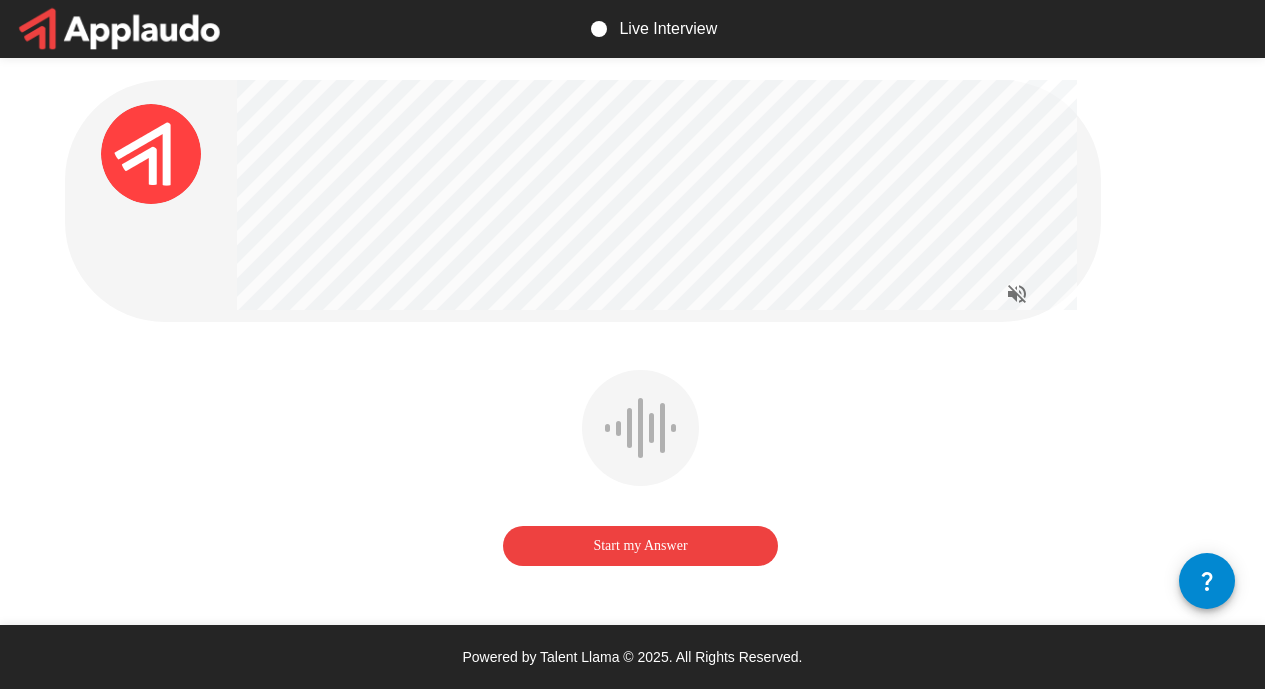 click on "Start my Answer" at bounding box center (640, 546) 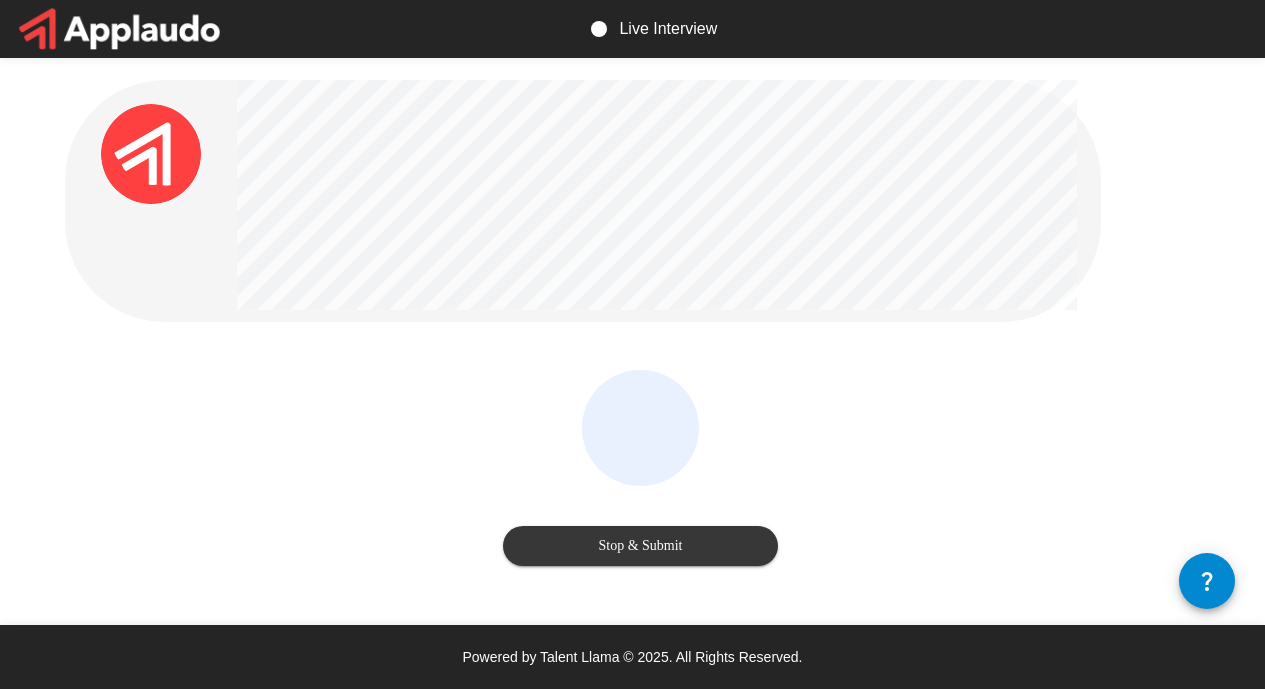 click on "Stop & Submit" at bounding box center (640, 546) 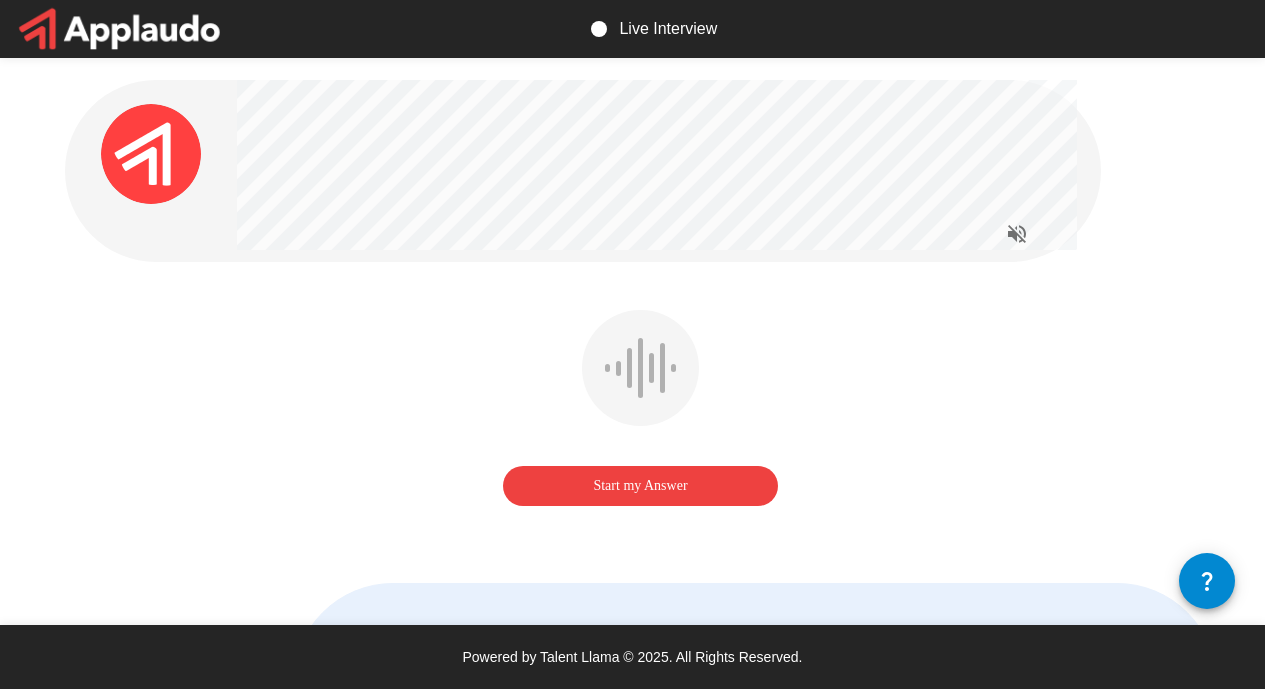 click on "Start my Answer" at bounding box center [640, 486] 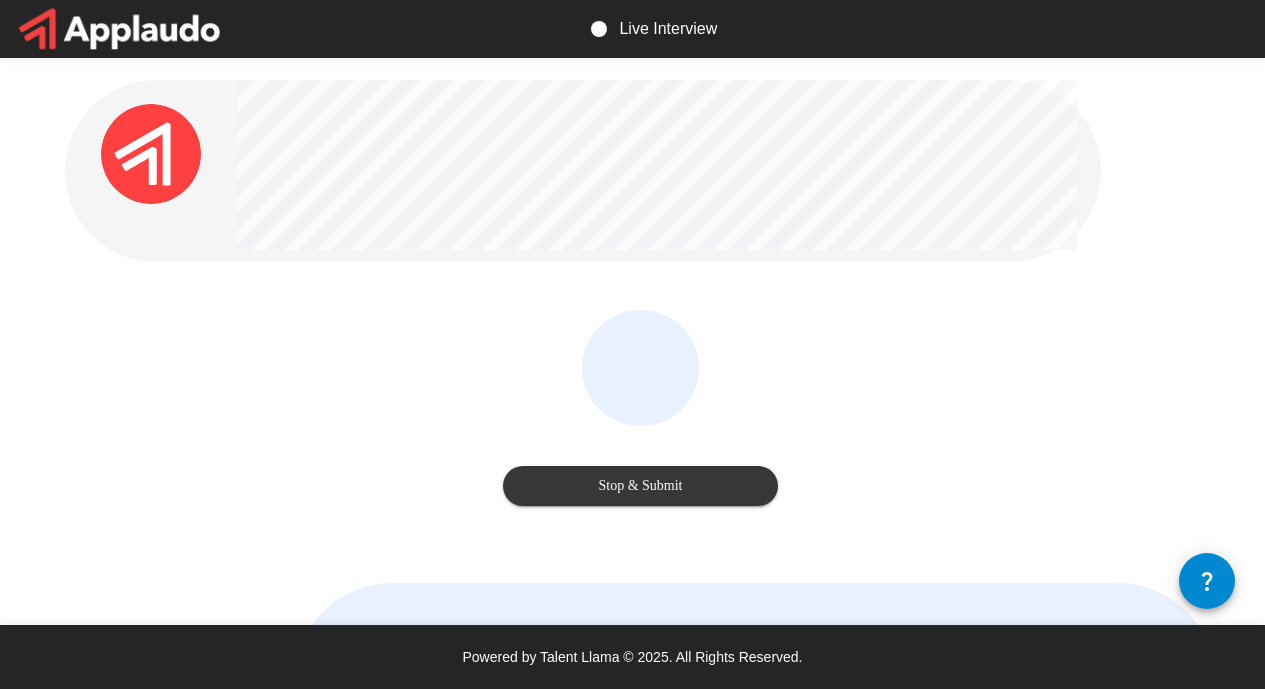 click on "Stop & Submit" at bounding box center [640, 486] 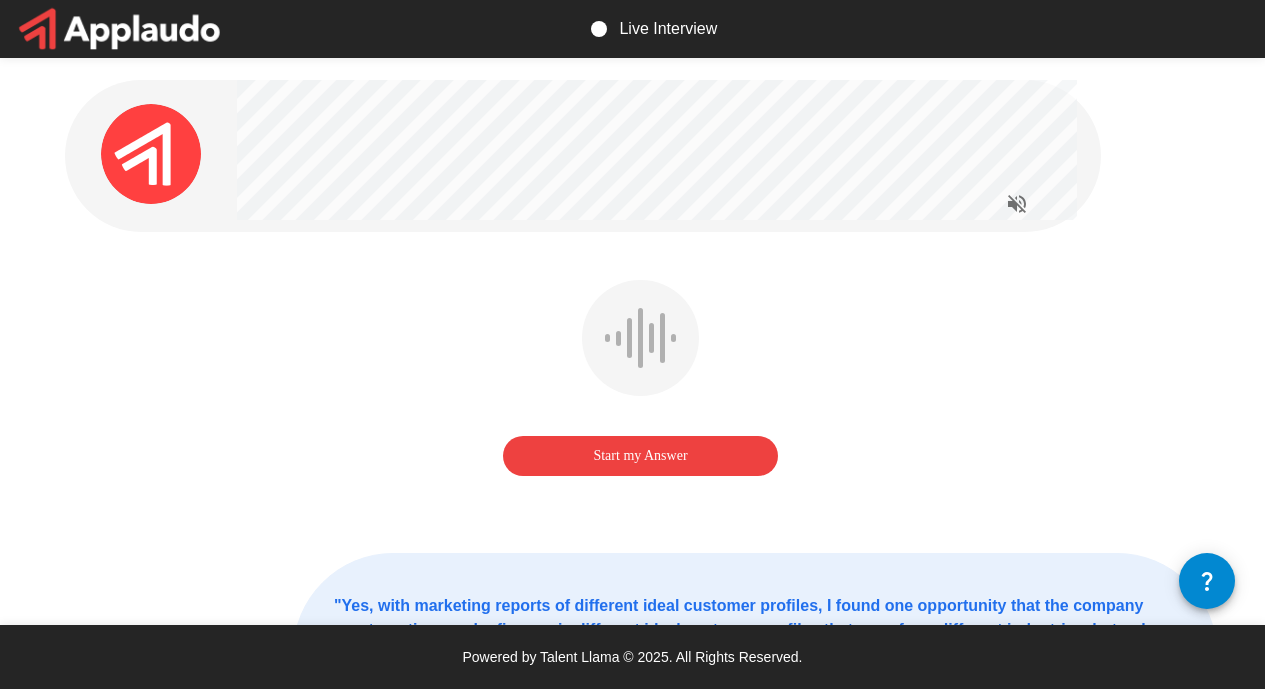 click on "Start my Answer" at bounding box center [640, 456] 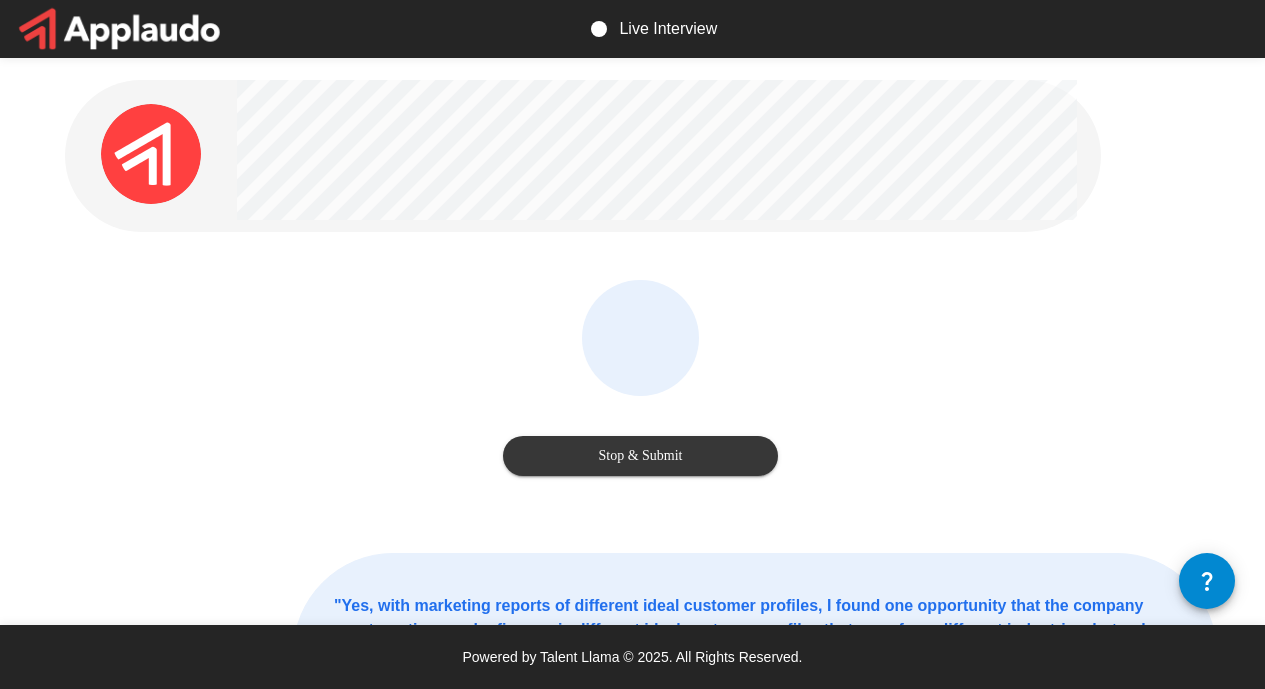 click on "Stop & Submit" at bounding box center [640, 456] 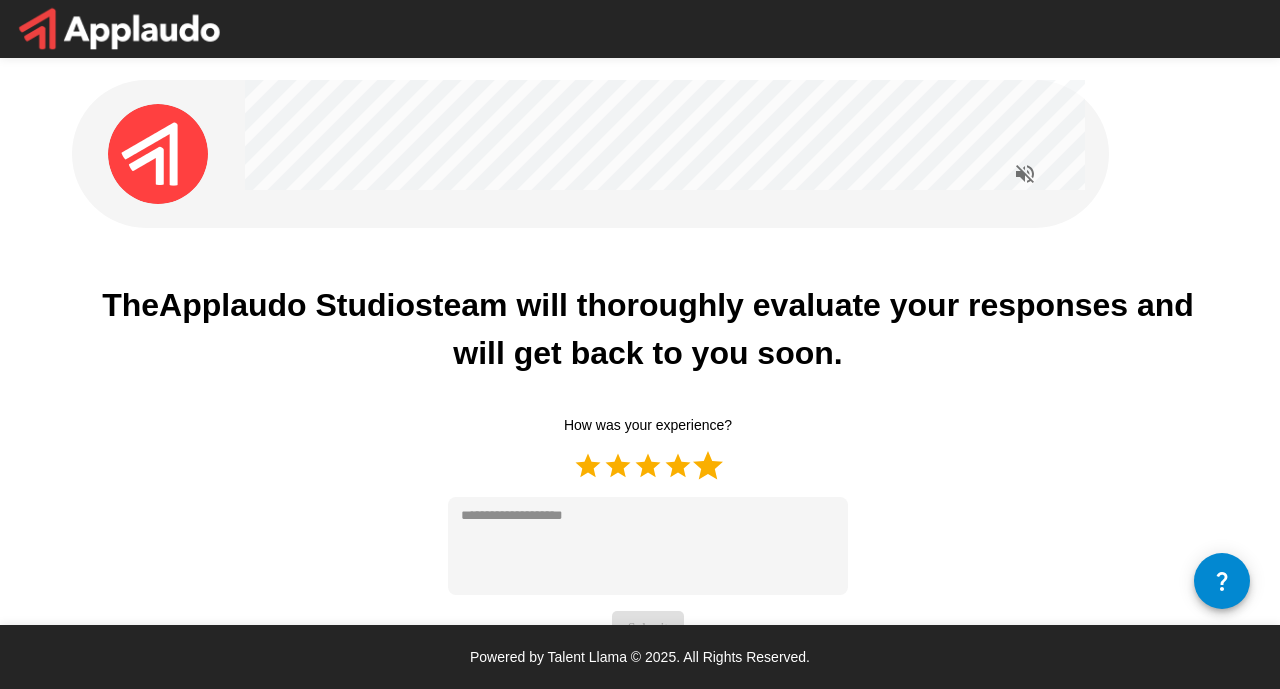 click on "5 Stars" at bounding box center (708, 466) 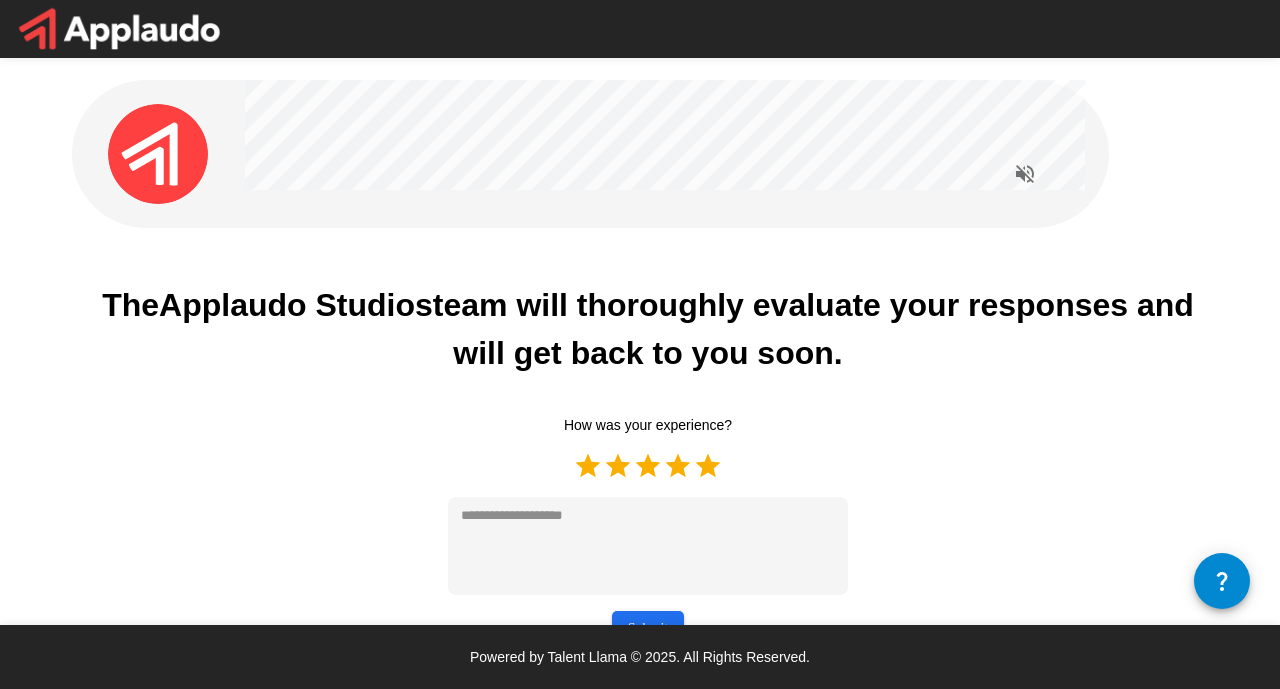 click on "Submit" at bounding box center (648, 629) 